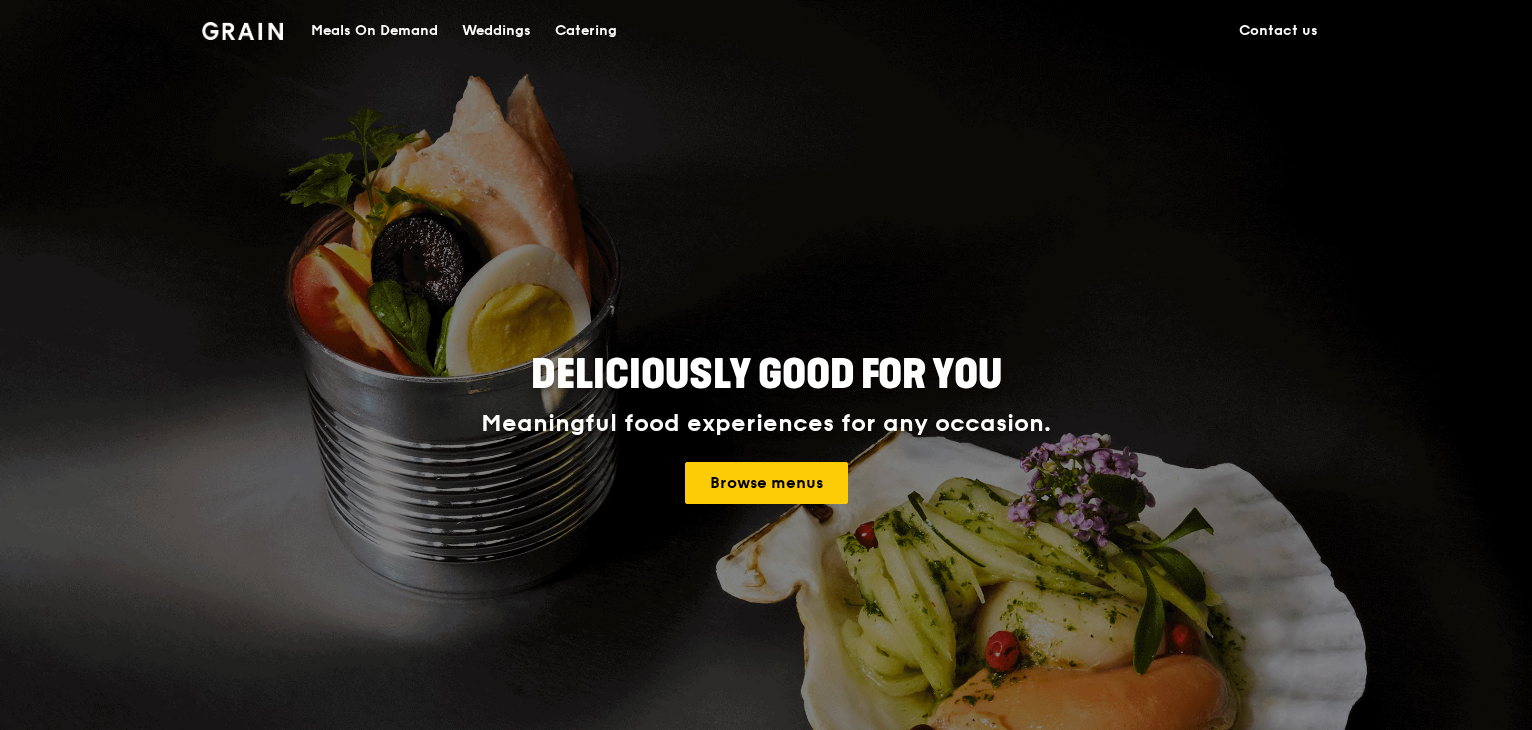scroll, scrollTop: 0, scrollLeft: 0, axis: both 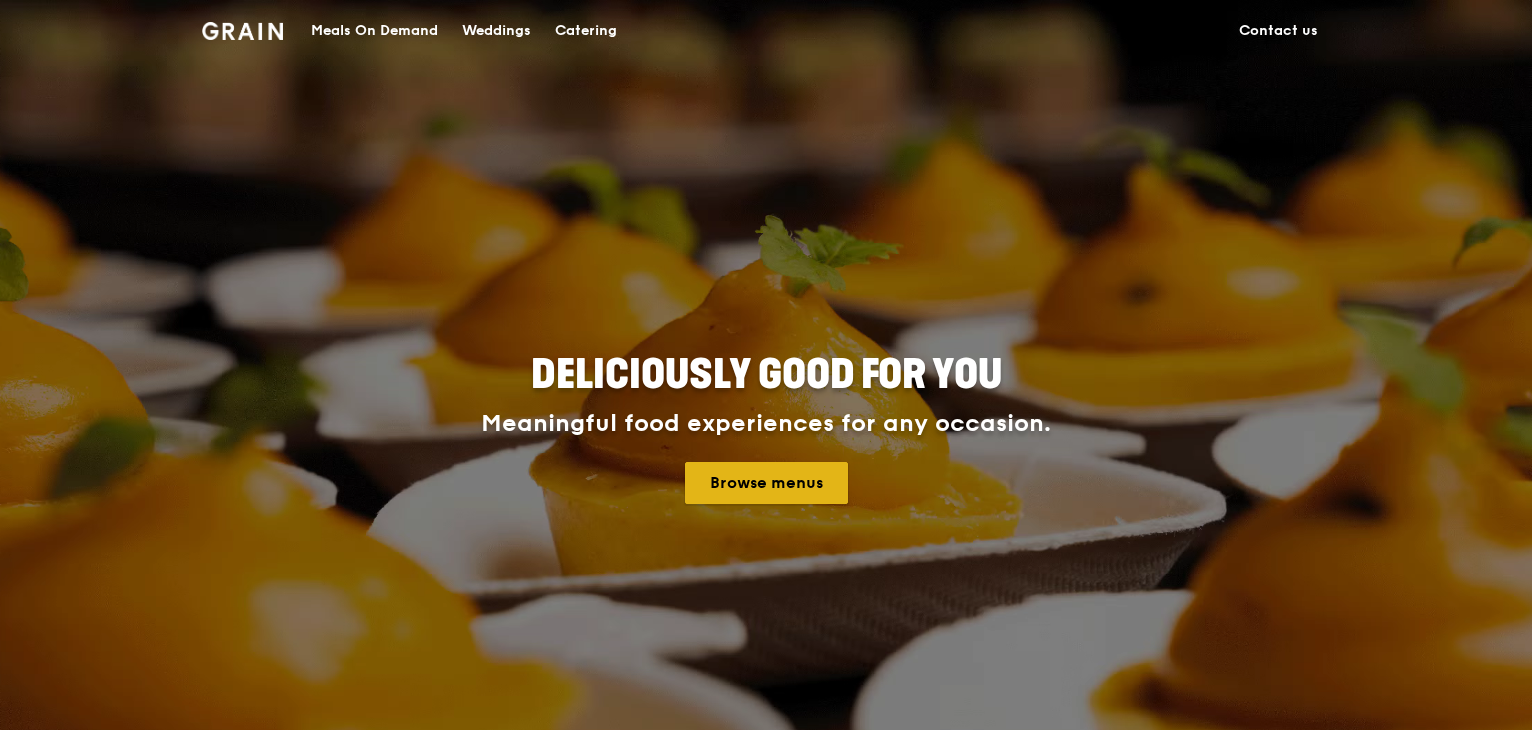 click on "Browse menus" at bounding box center (766, 483) 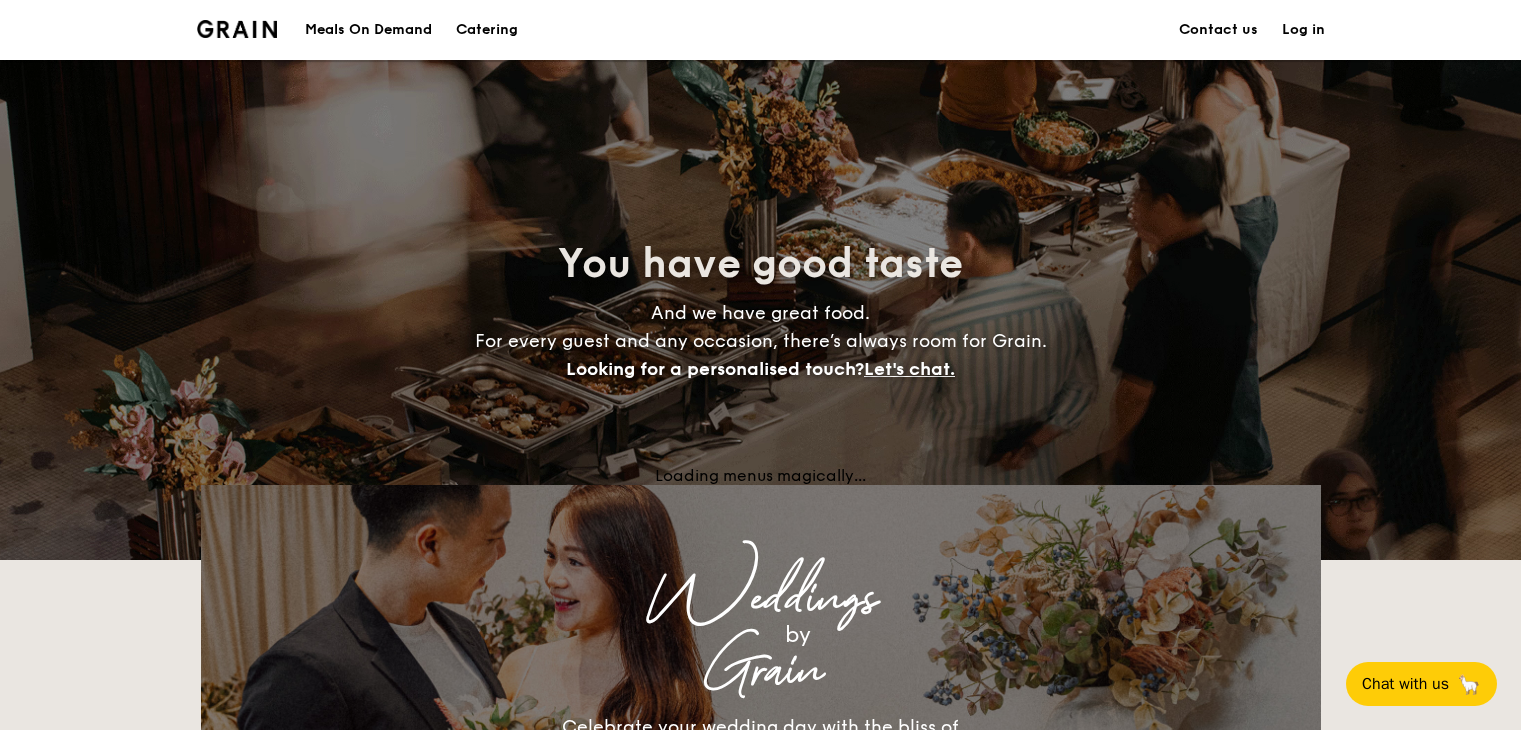 scroll, scrollTop: 0, scrollLeft: 0, axis: both 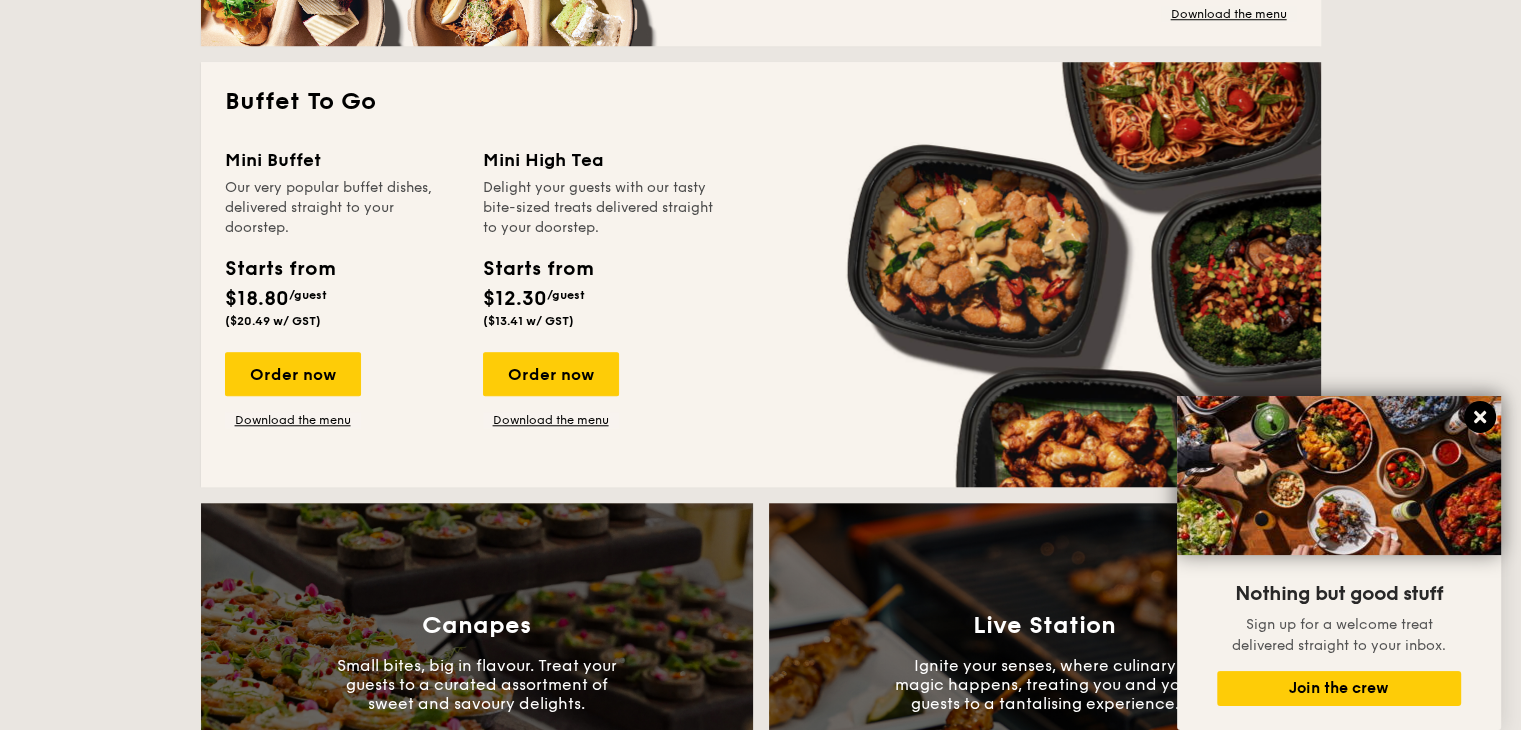 click 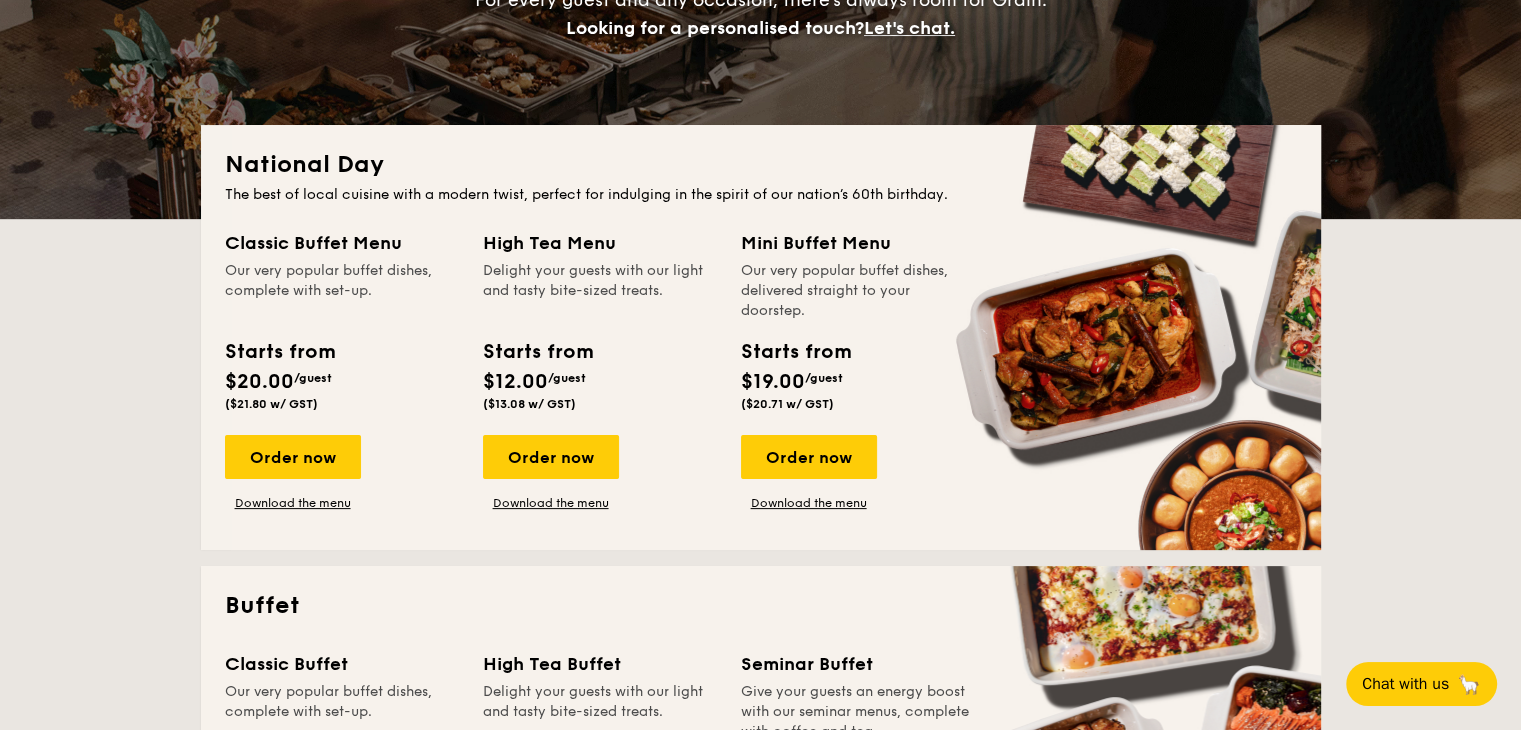 scroll, scrollTop: 322, scrollLeft: 0, axis: vertical 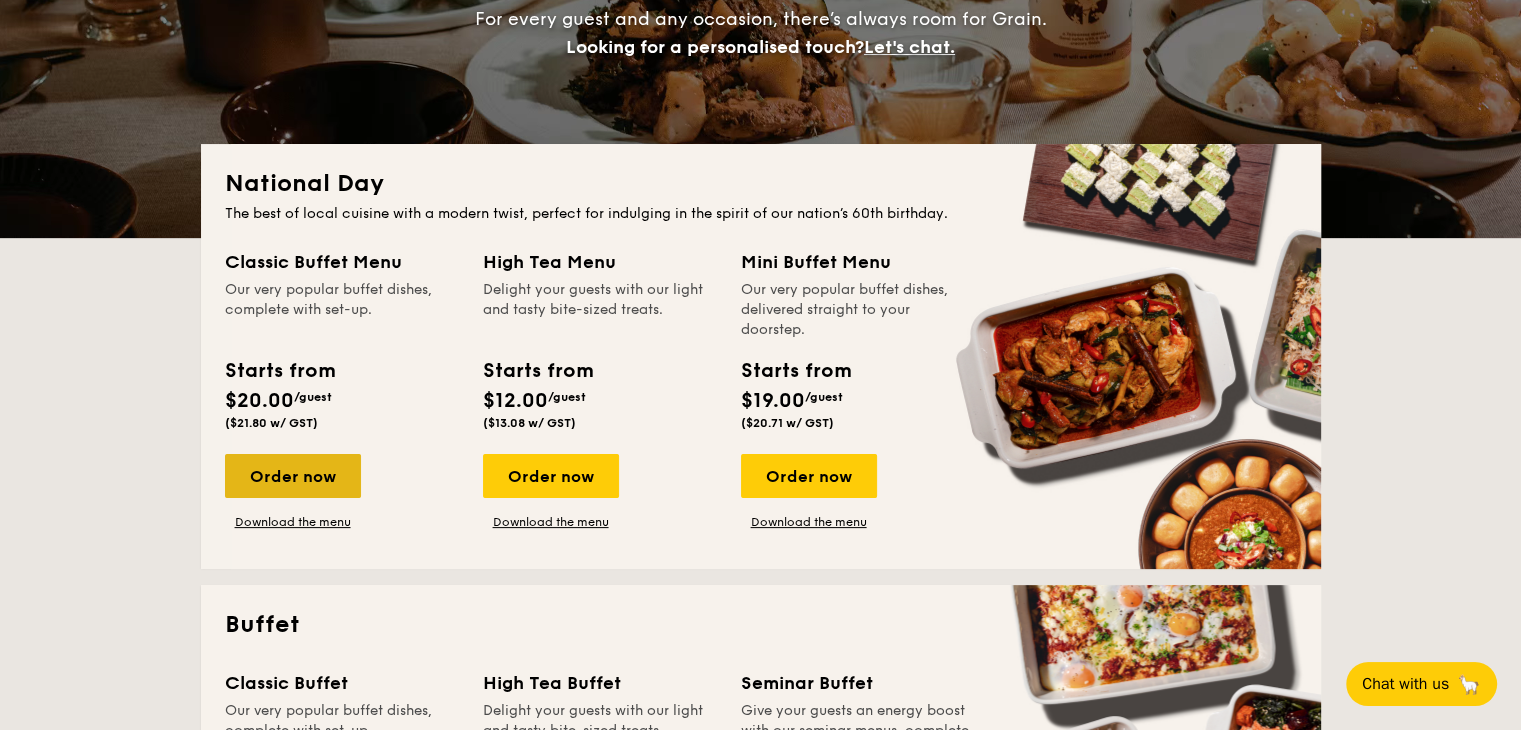 click on "Order now" at bounding box center (293, 476) 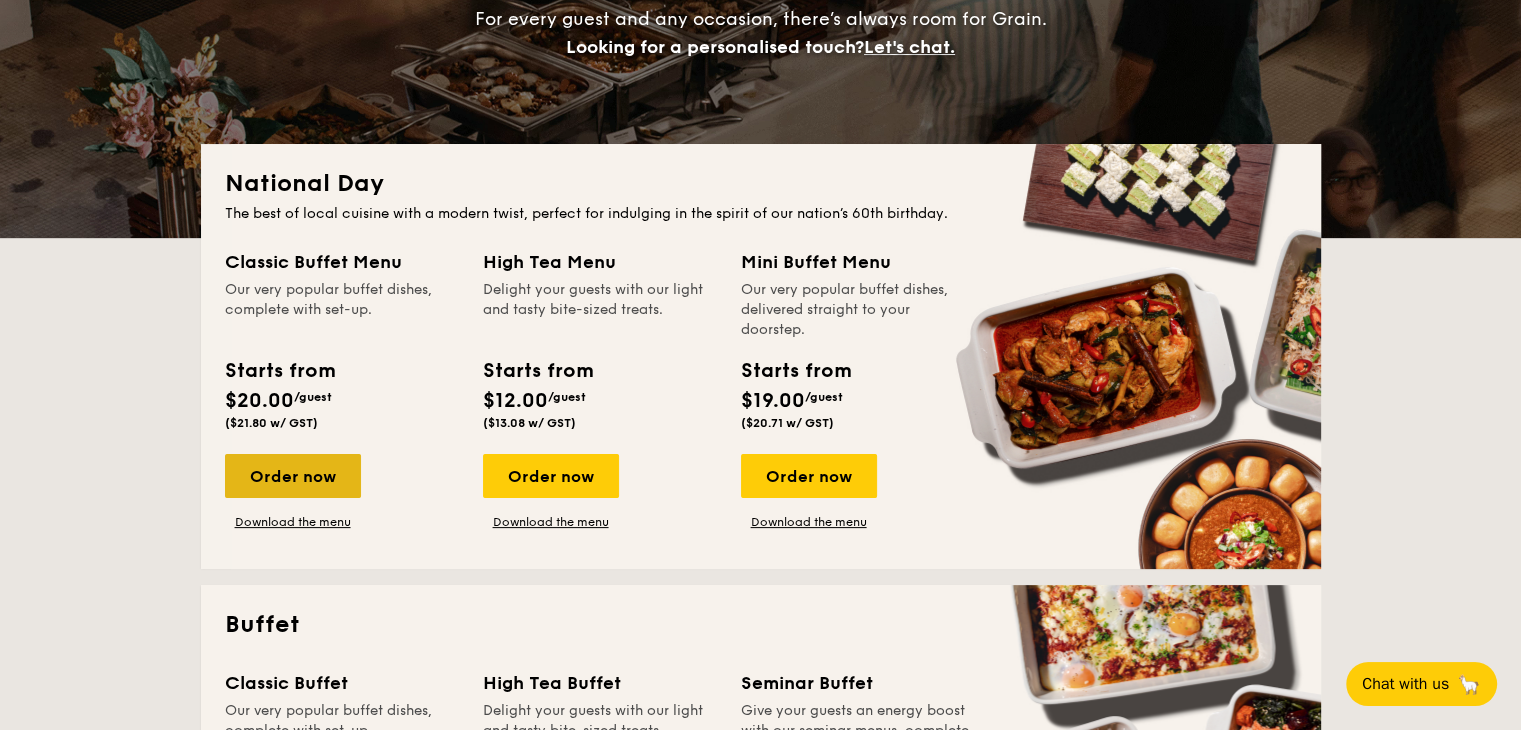 scroll, scrollTop: 0, scrollLeft: 0, axis: both 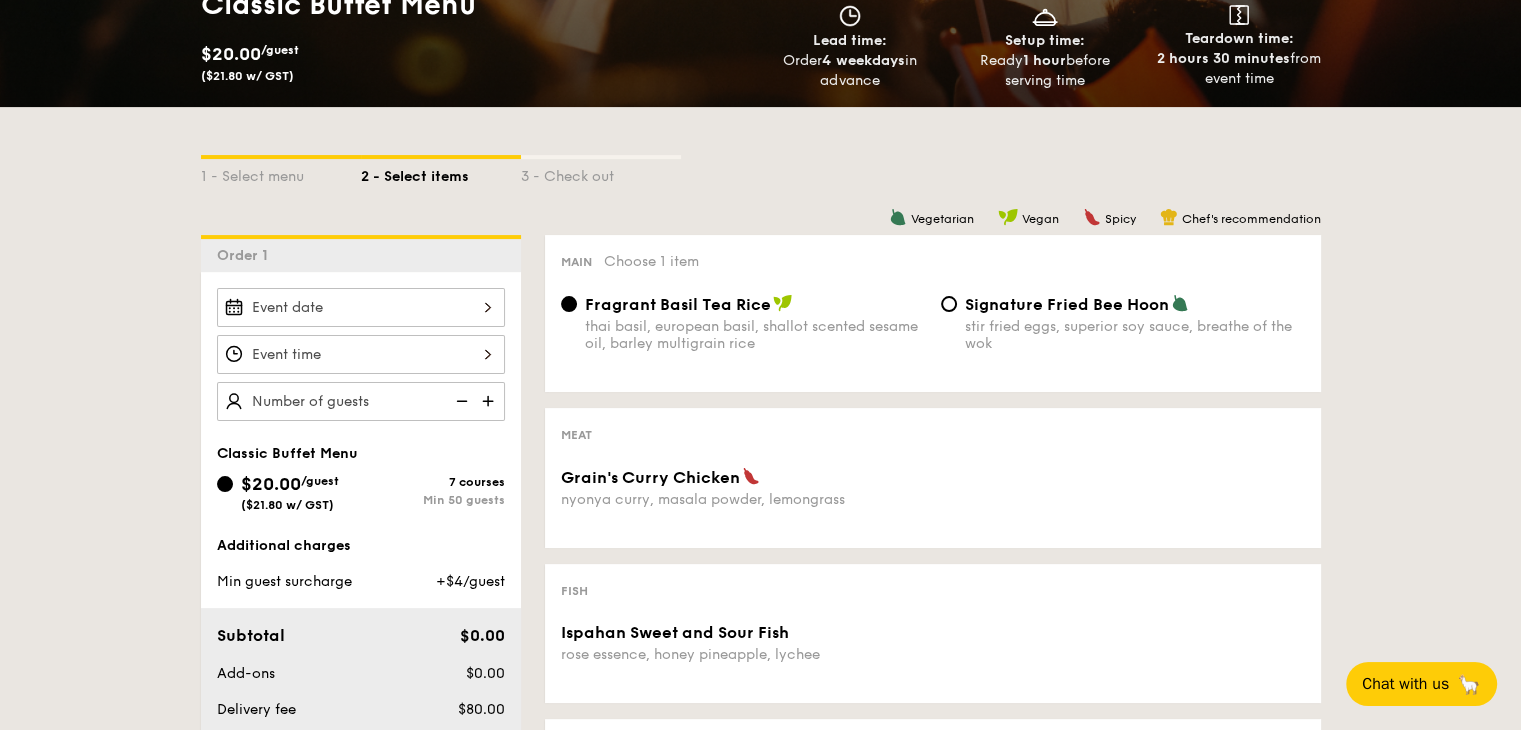 click at bounding box center [361, 307] 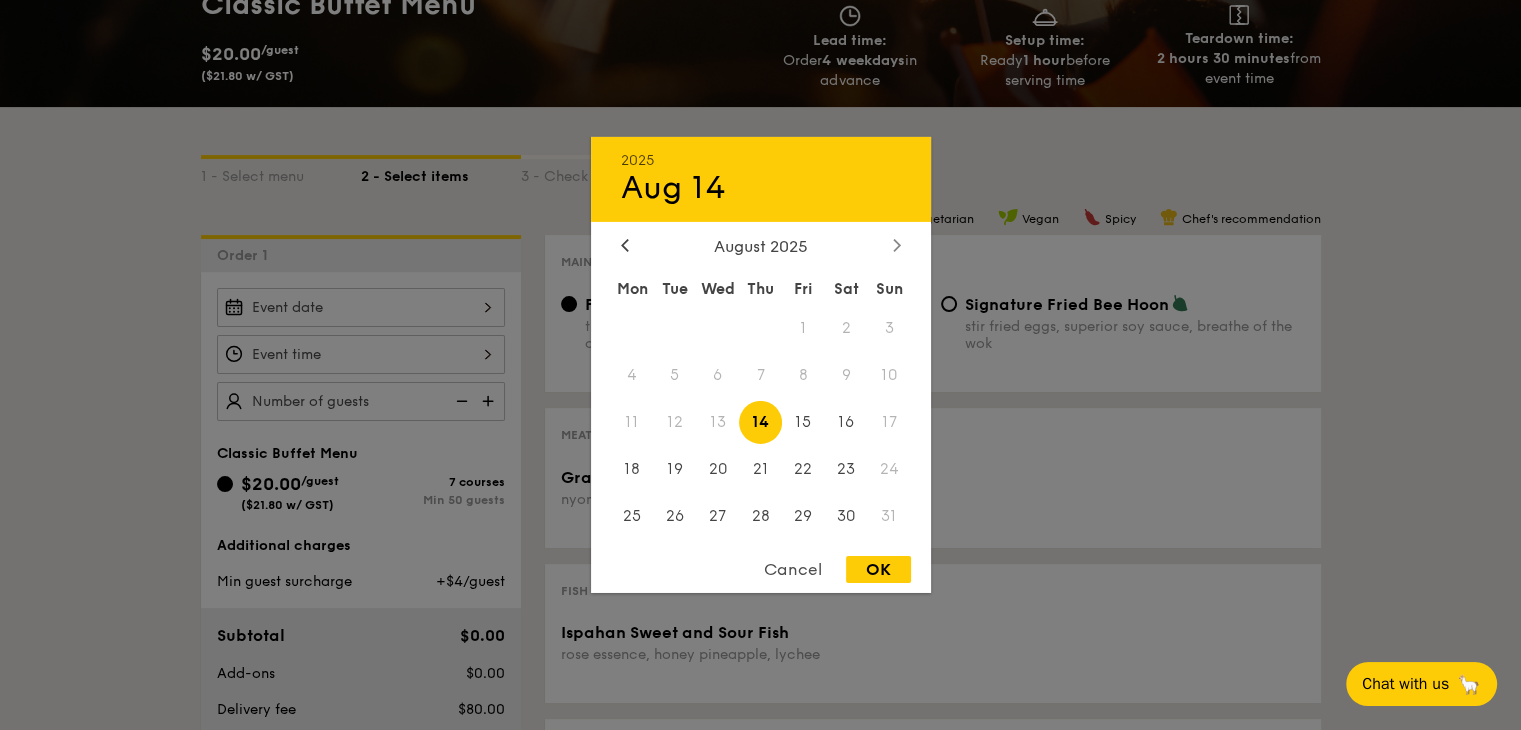 click 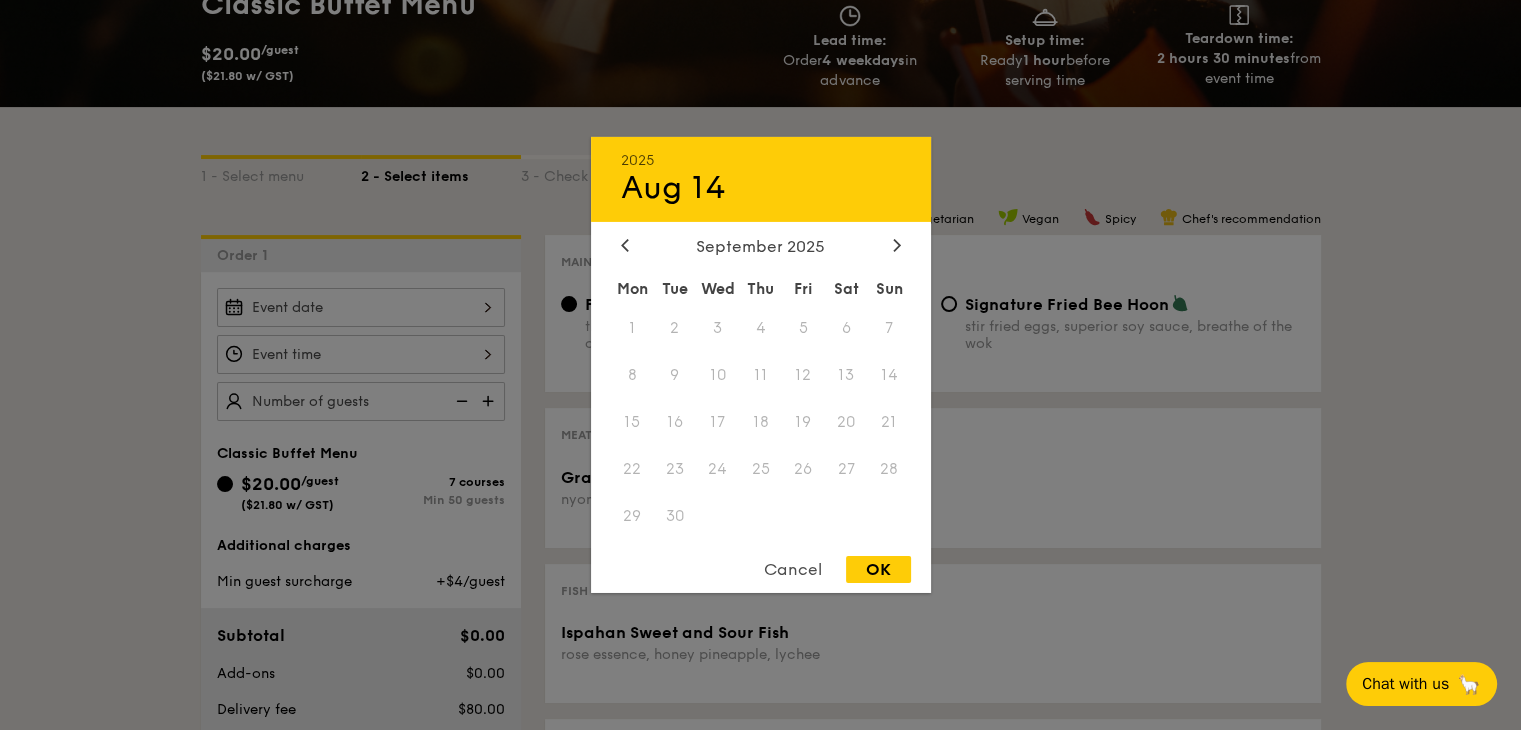 click on "19" at bounding box center (803, 422) 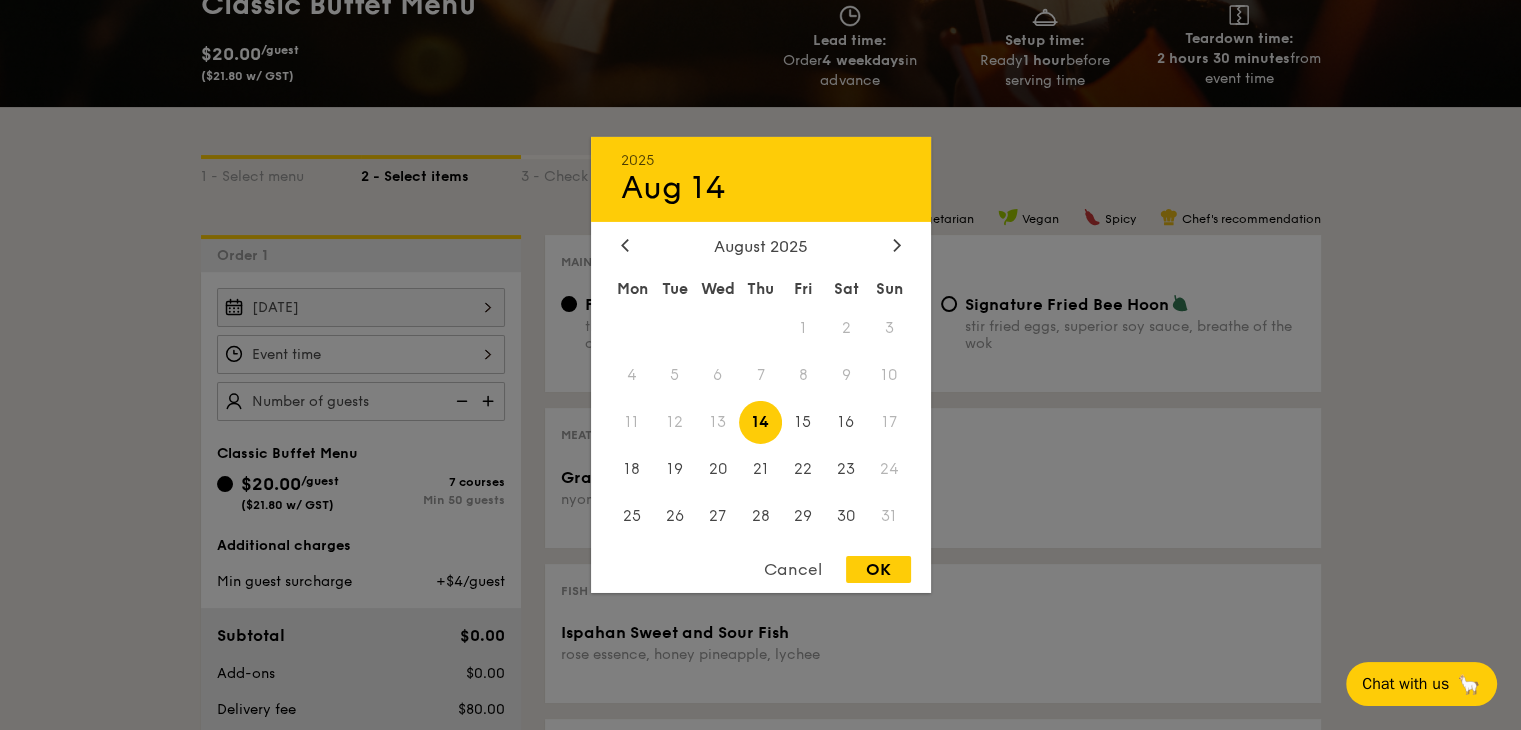 click on "Aug 14, 2025      2025   Aug 14       August 2025     Mon Tue Wed Thu Fri Sat Sun   1 2 3 4 5 6 7 8 9 10 11 12 13 14 15 16 17 18 19 20 21 22 23 24 25 26 27 28 29 30 31     Cancel   OK" at bounding box center (361, 307) 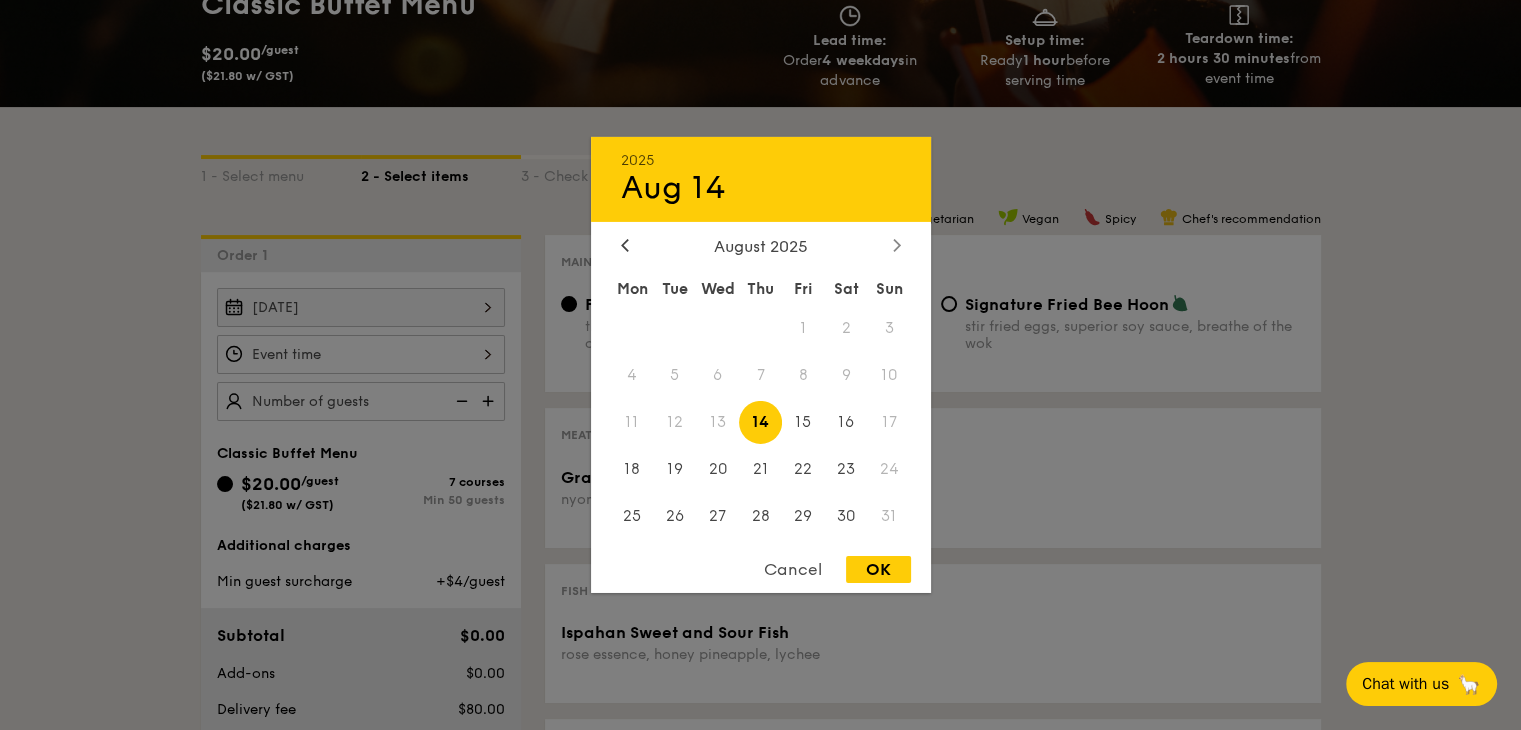 click 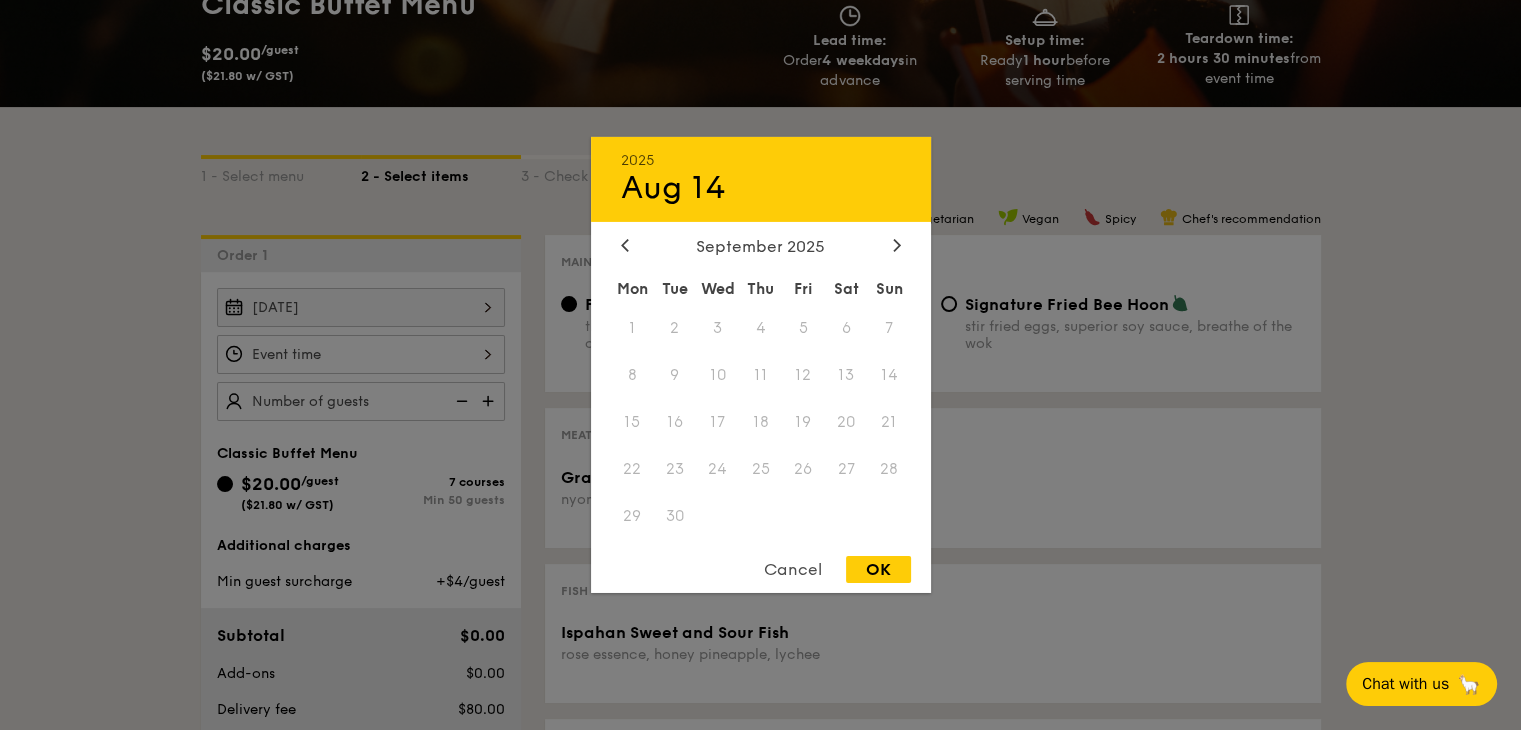 click on "18" at bounding box center (760, 422) 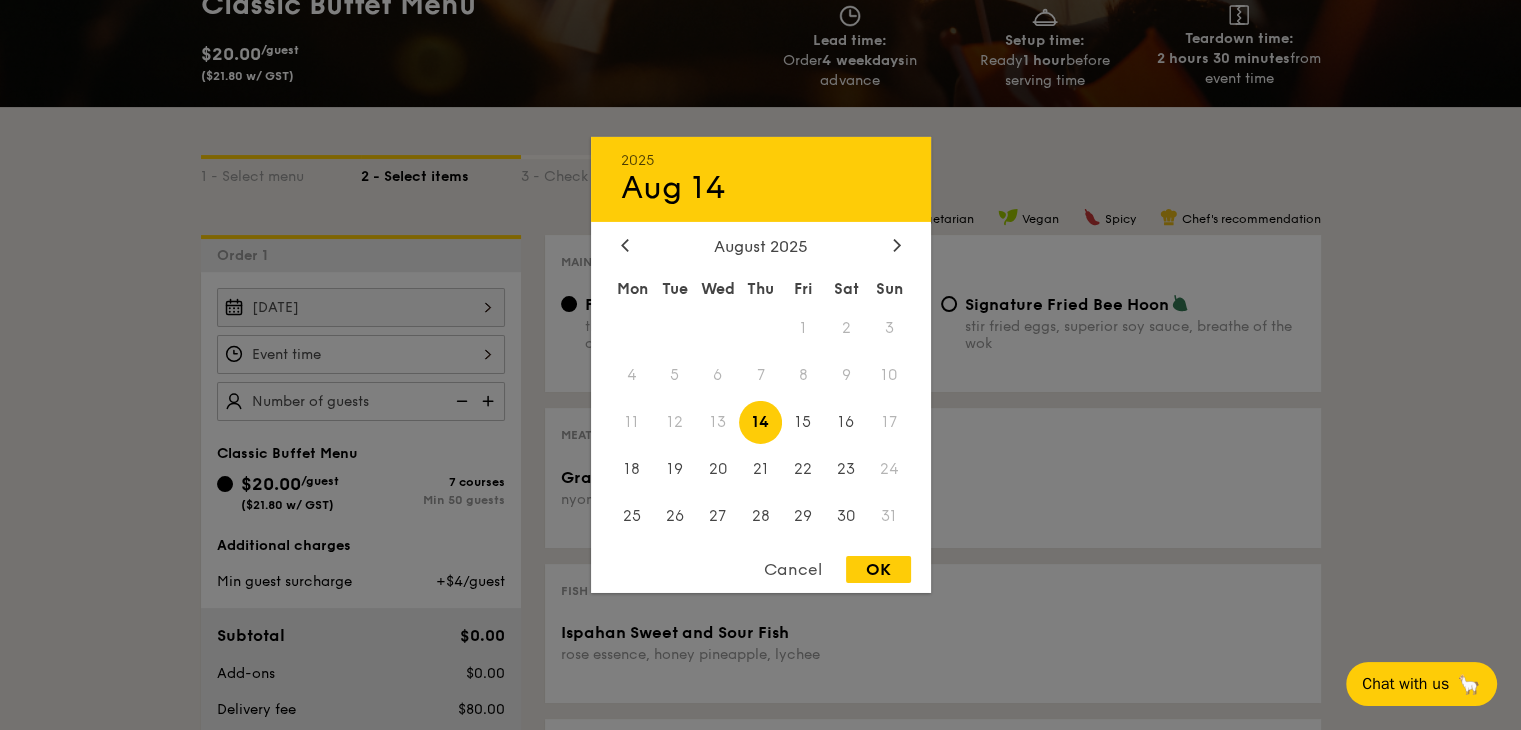 click on "Aug 14, 2025      2025   Aug 14       August 2025     Mon Tue Wed Thu Fri Sat Sun   1 2 3 4 5 6 7 8 9 10 11 12 13 14 15 16 17 18 19 20 21 22 23 24 25 26 27 28 29 30 31     Cancel   OK" at bounding box center [361, 307] 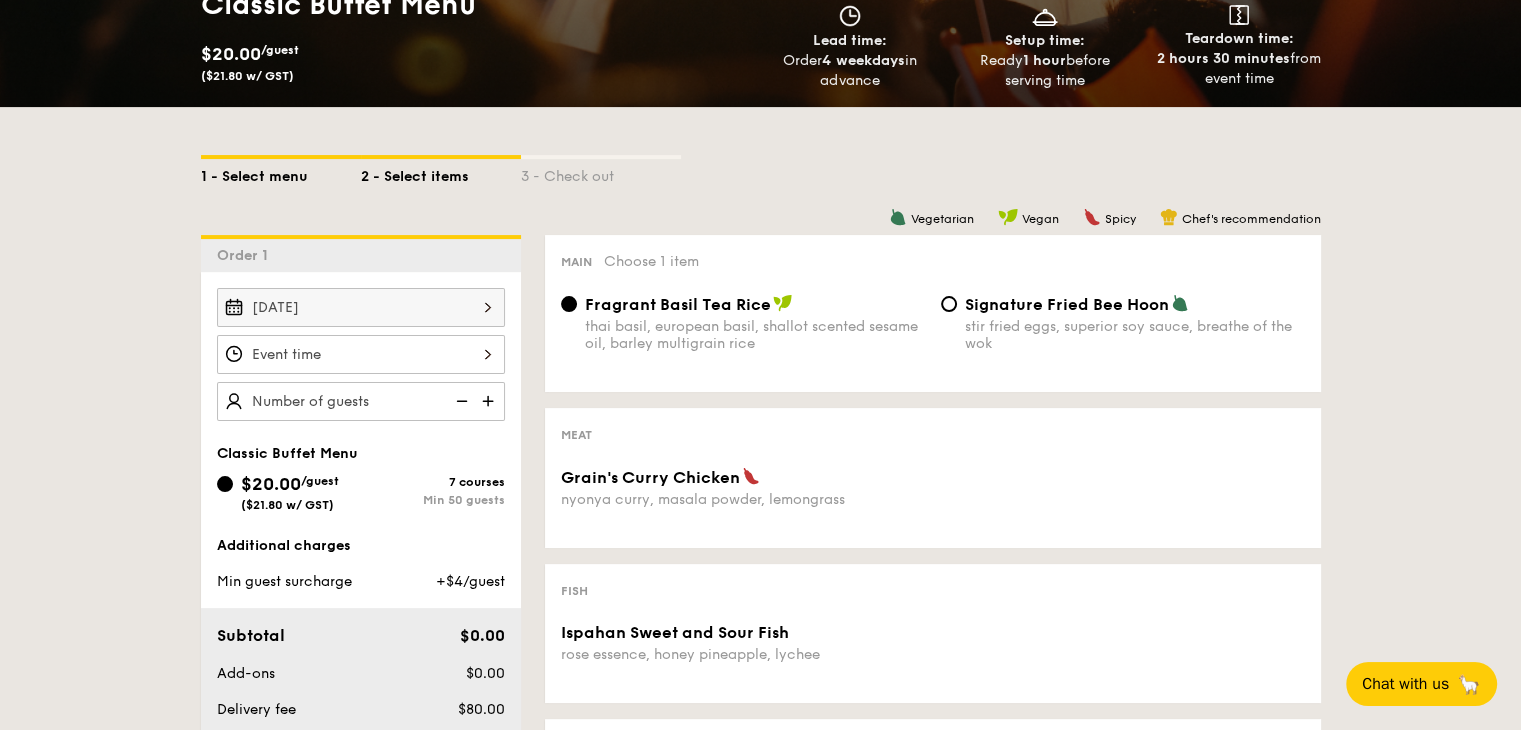 click on "1 - Select menu" at bounding box center [281, 173] 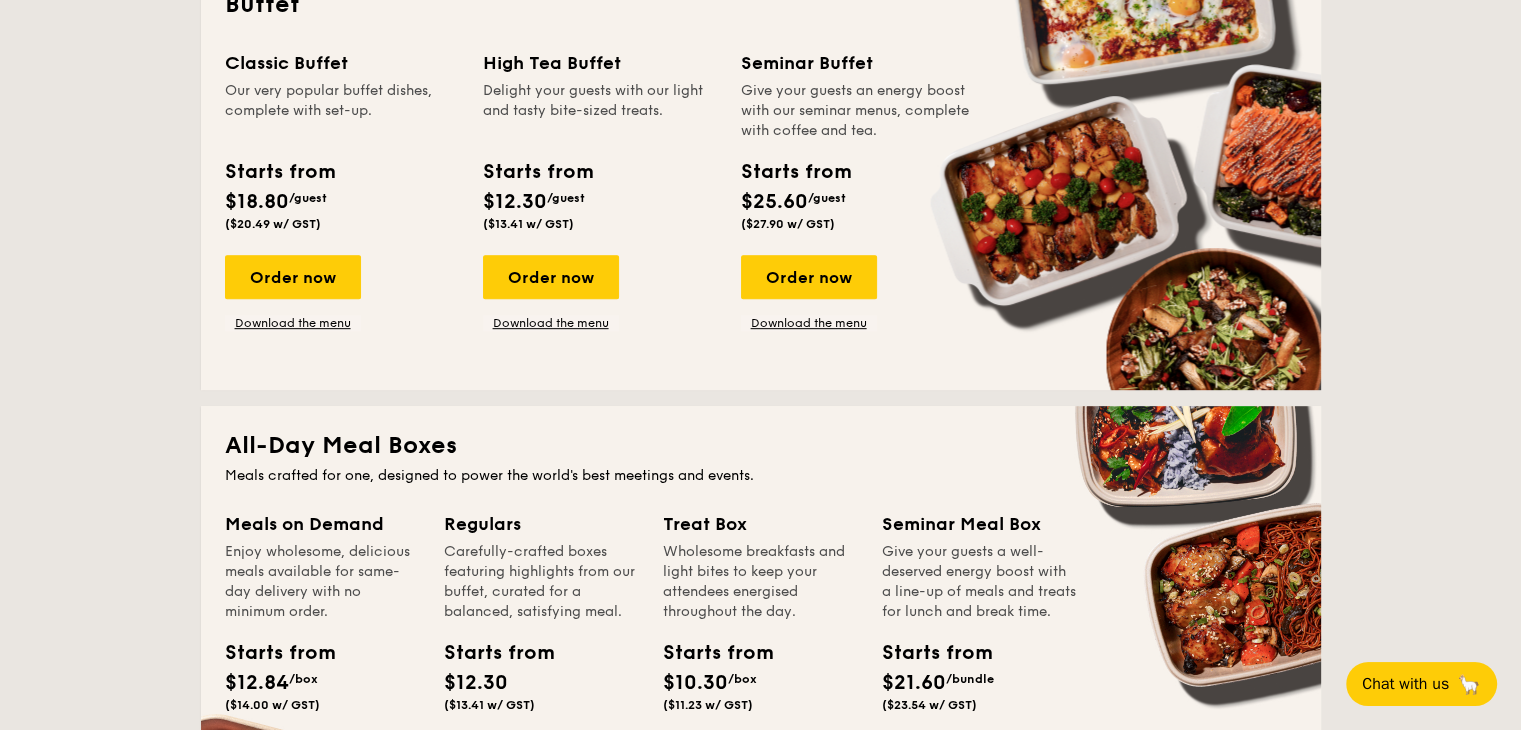 scroll, scrollTop: 948, scrollLeft: 0, axis: vertical 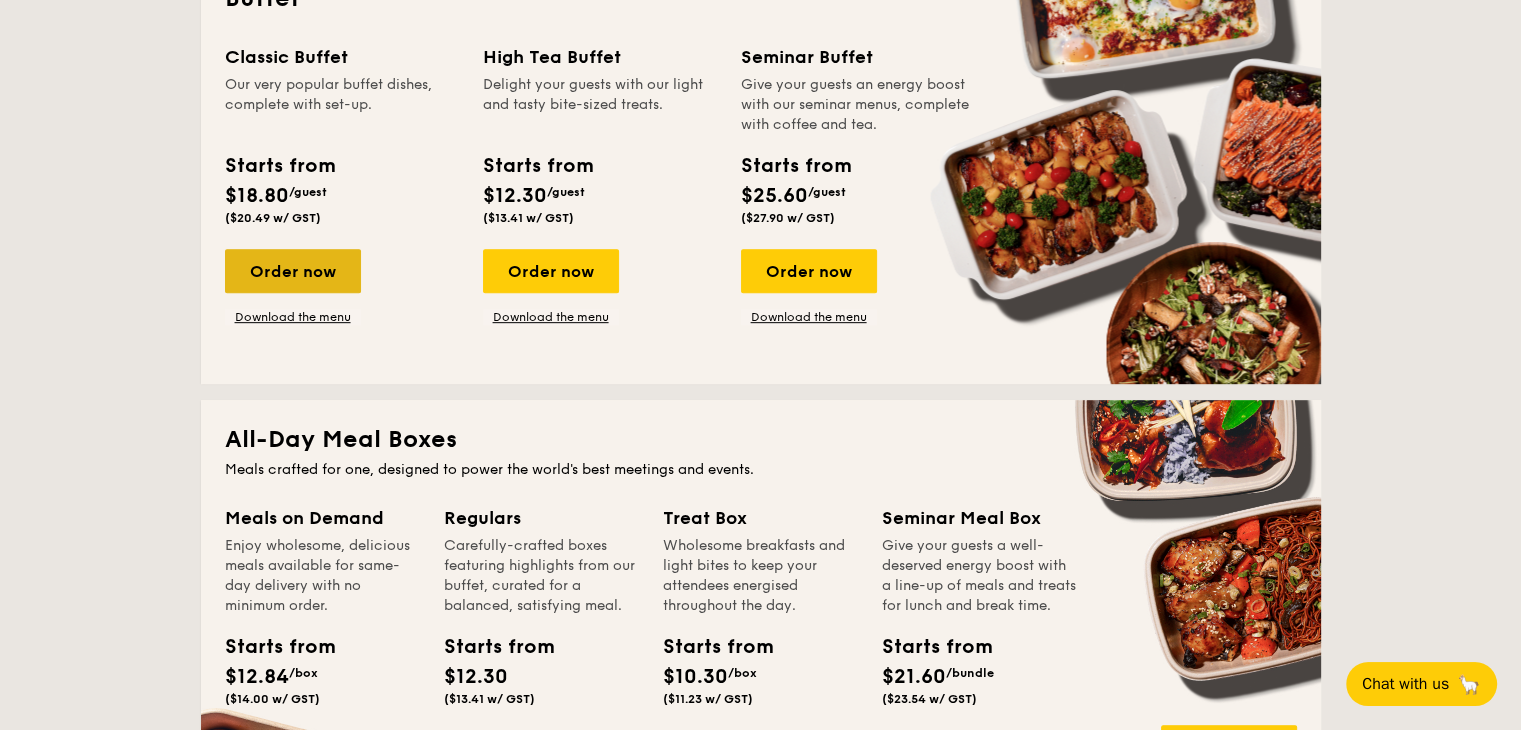 click on "Order now" at bounding box center (293, 271) 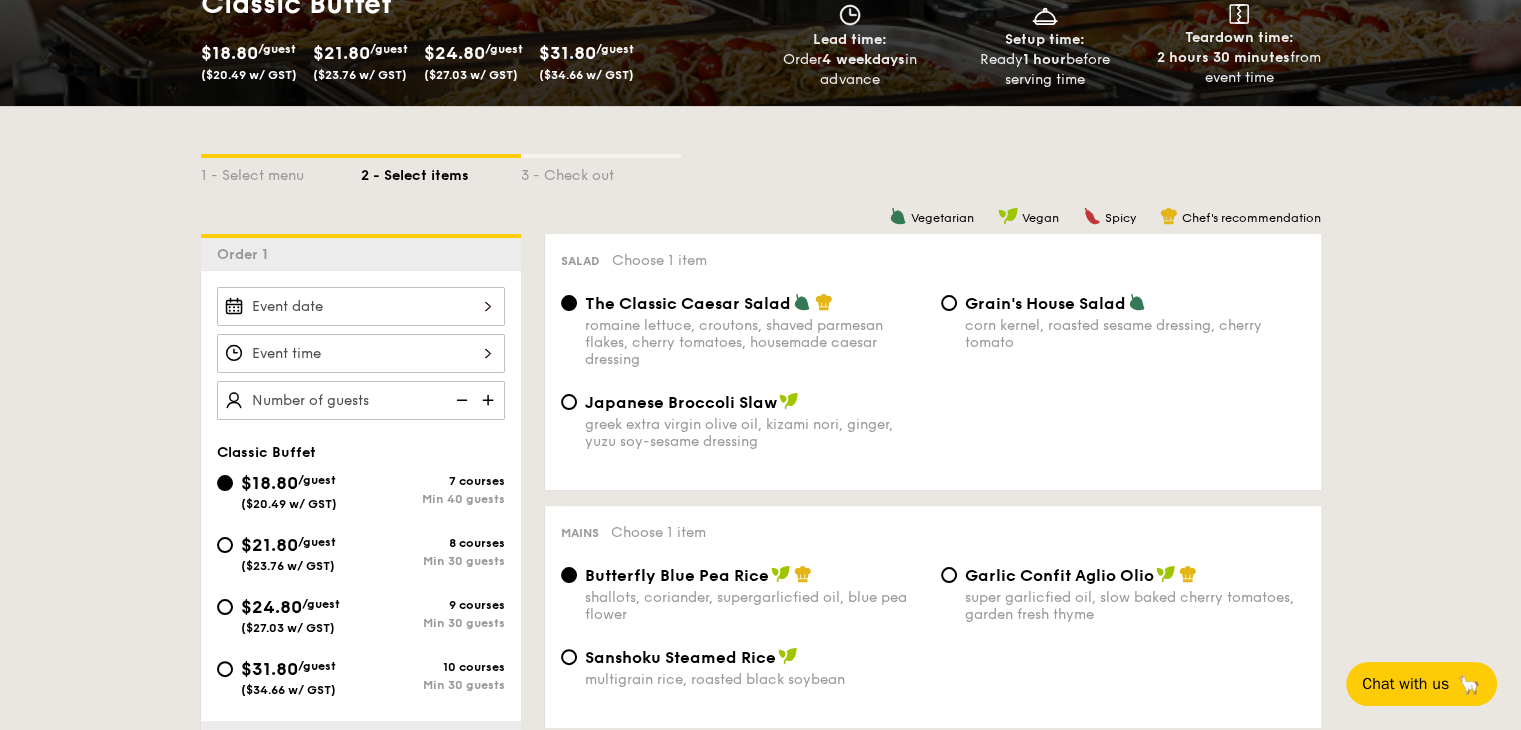 scroll, scrollTop: 442, scrollLeft: 0, axis: vertical 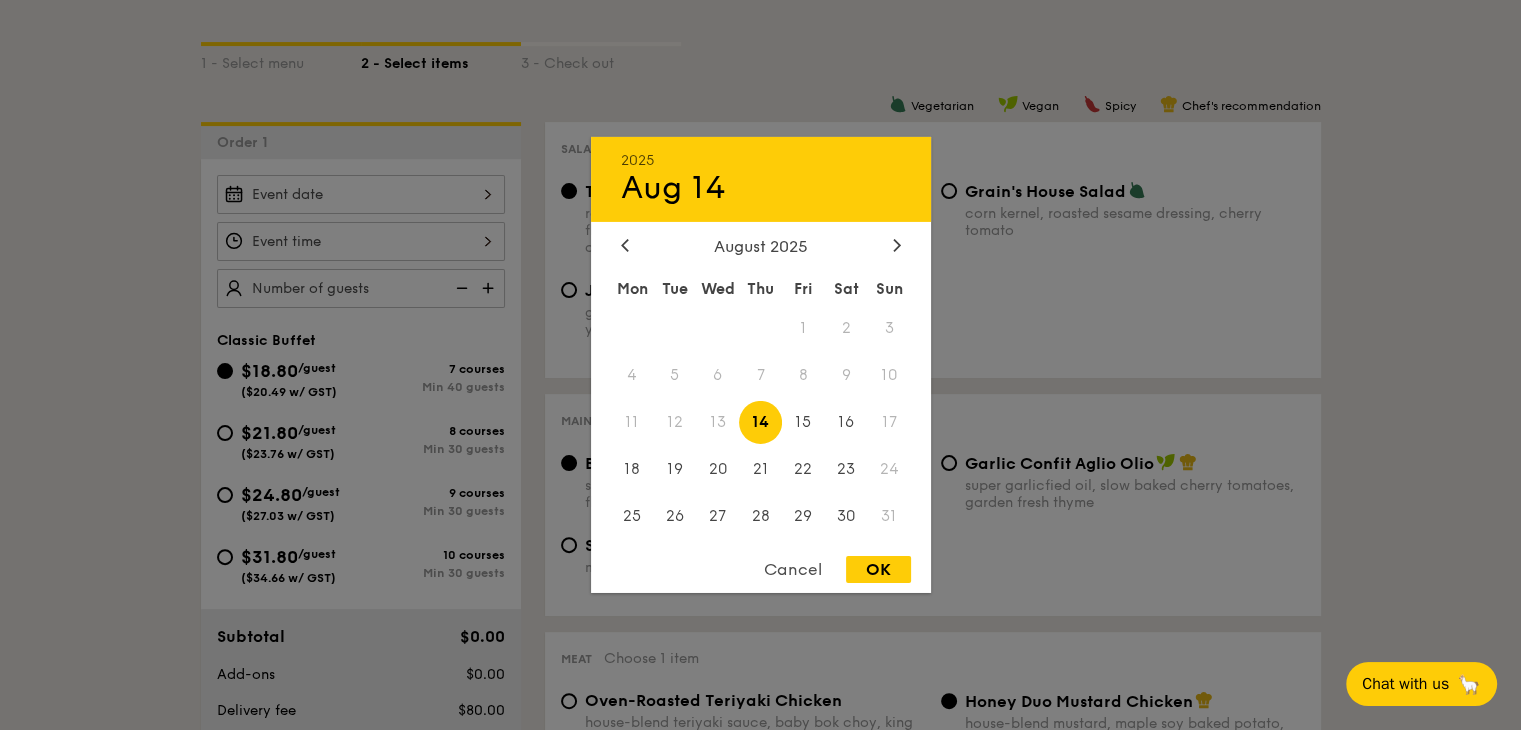 click on "2025   Aug 14       August 2025     Mon Tue Wed Thu Fri Sat Sun   1 2 3 4 5 6 7 8 9 10 11 12 13 14 15 16 17 18 19 20 21 22 23 24 25 26 27 28 29 30 31     Cancel   OK" at bounding box center [361, 194] 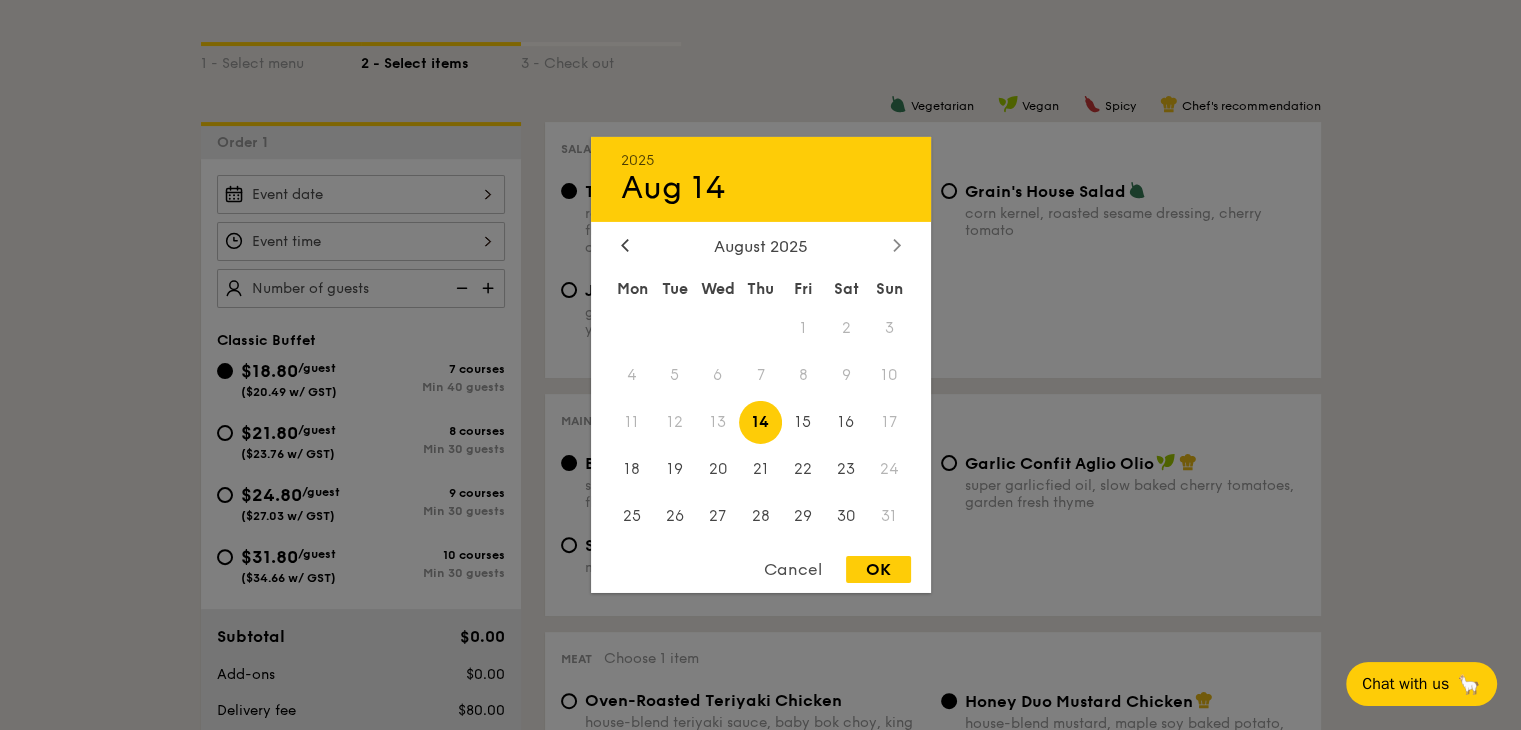 click 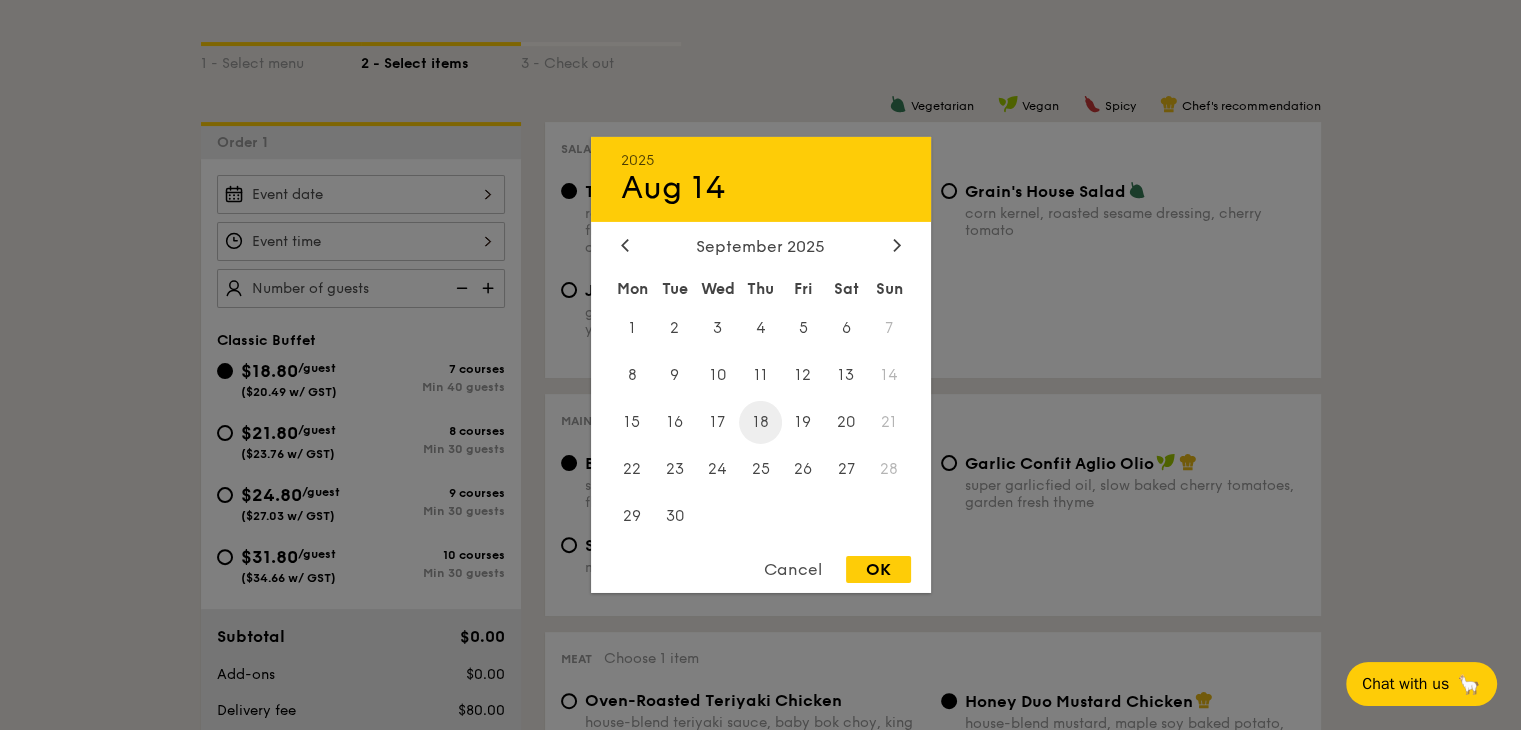 click on "18" at bounding box center [760, 422] 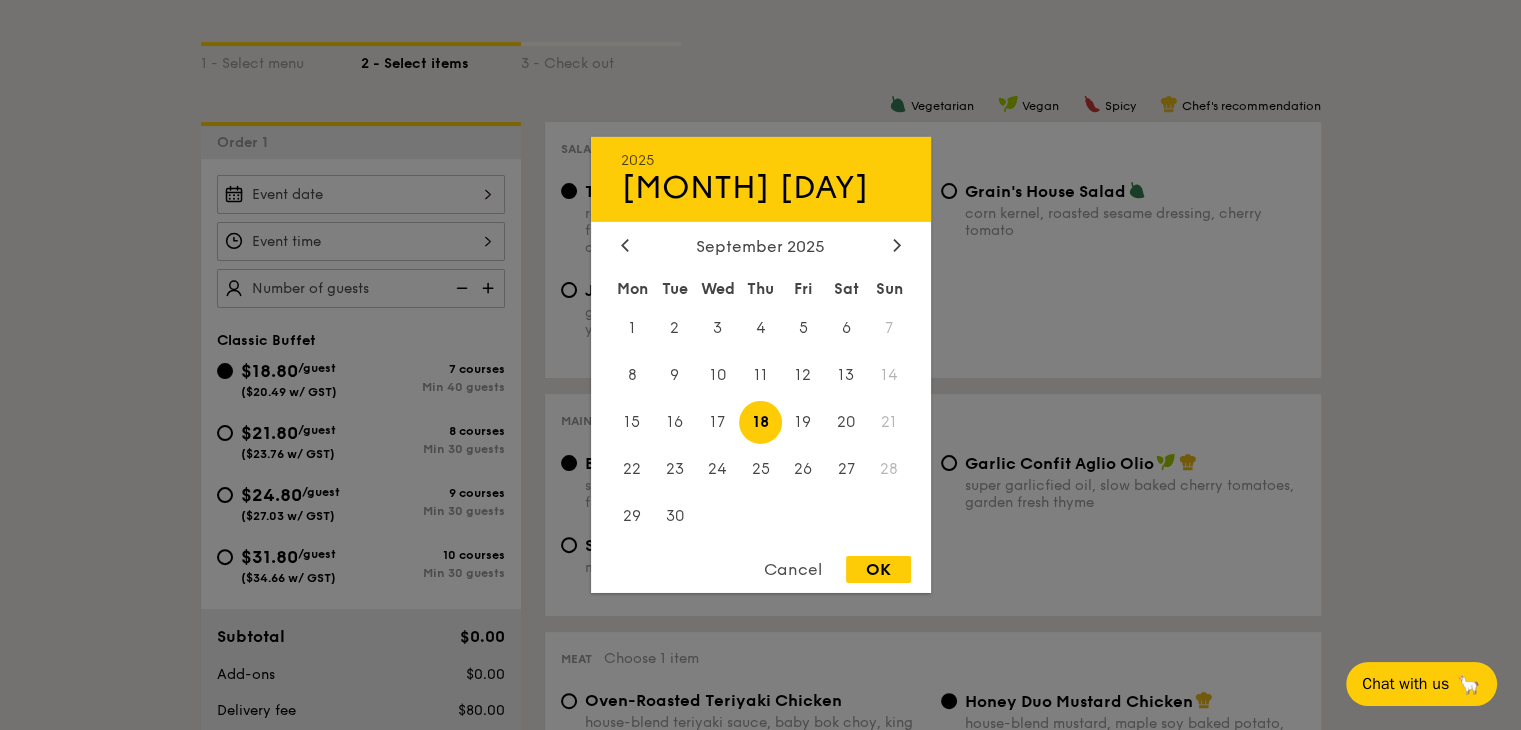 click on "OK" at bounding box center (878, 569) 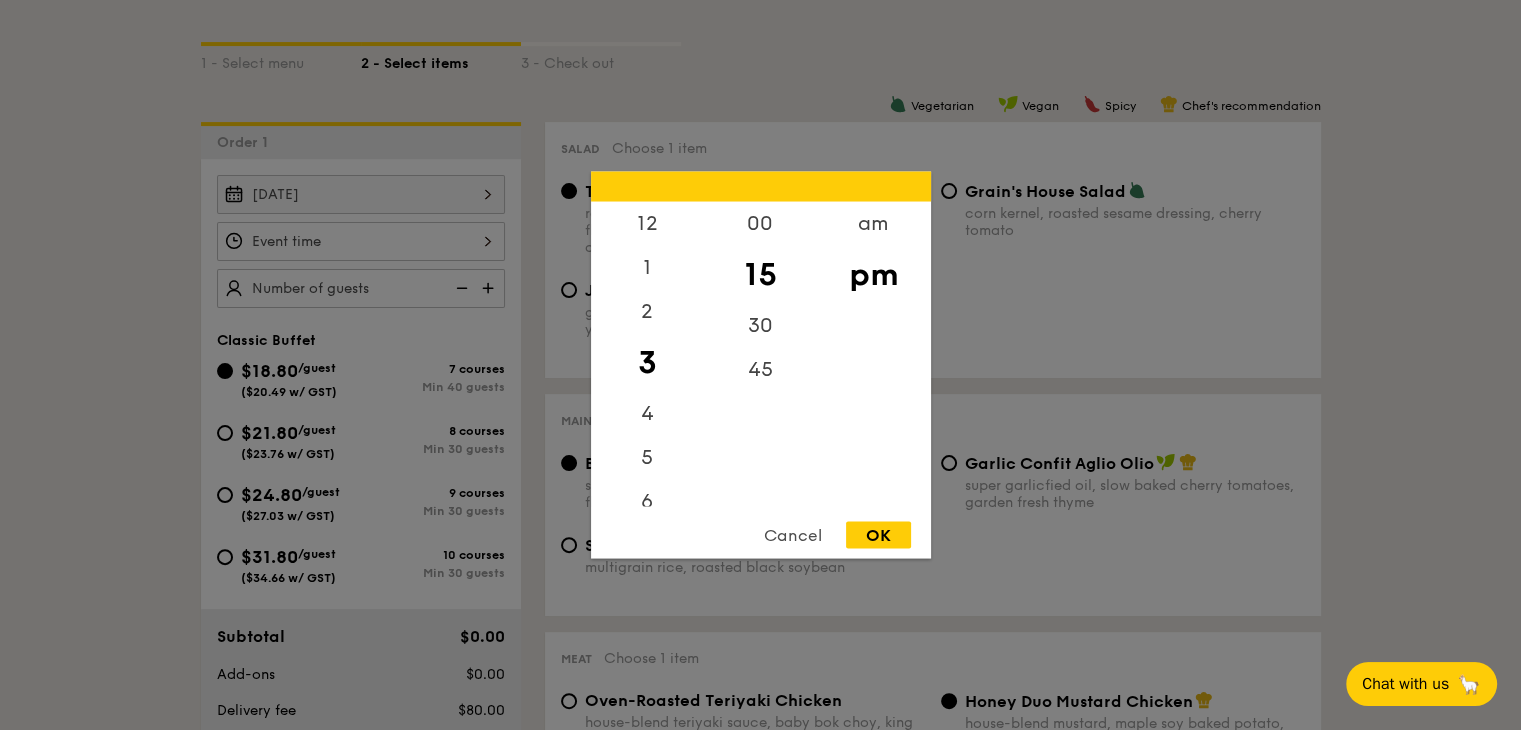 click on "12 1 2 3 4 5 6 7 8 9 10 11   00 15 30 45   am   pm   Cancel   OK" at bounding box center (361, 241) 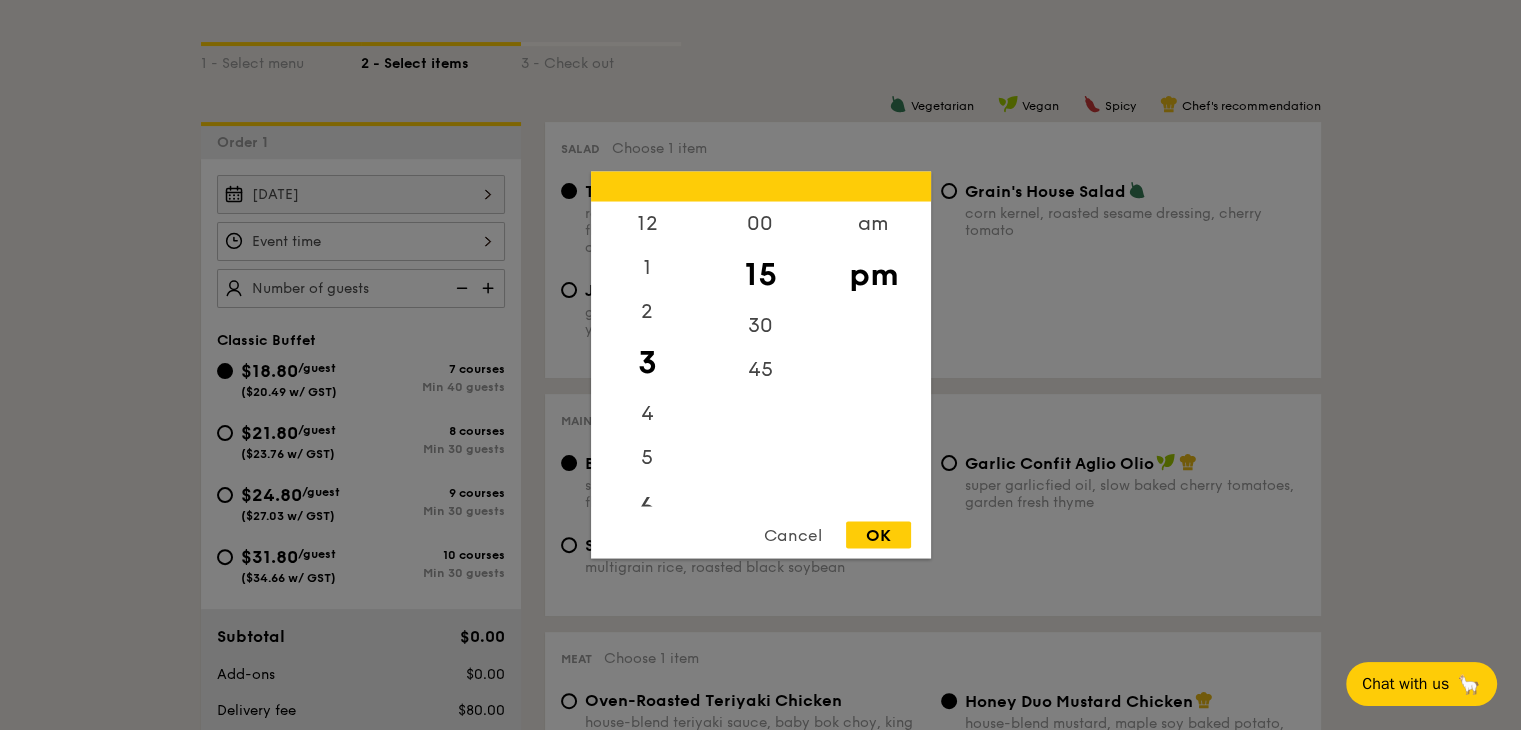 click on "6" at bounding box center [647, 509] 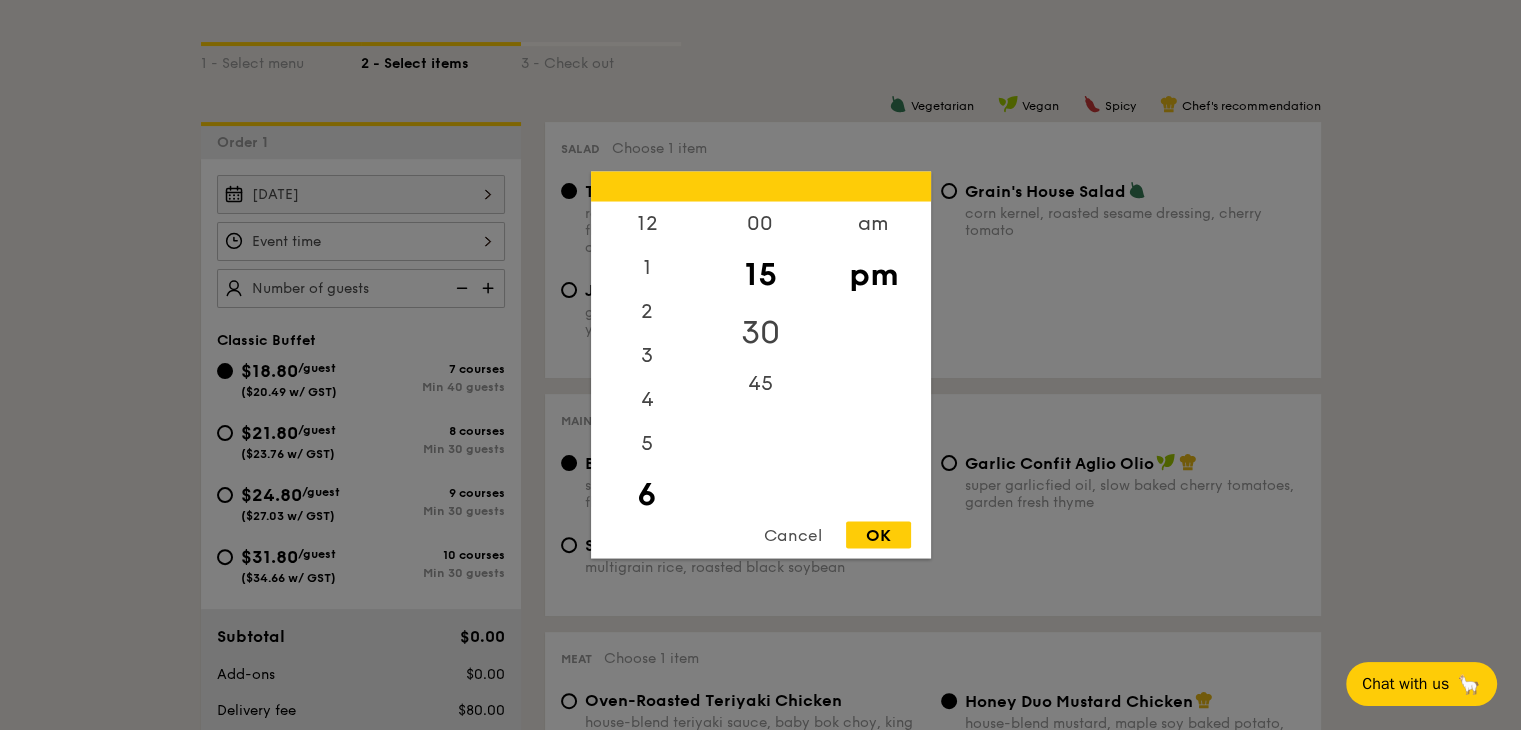 click on "30" at bounding box center (760, 333) 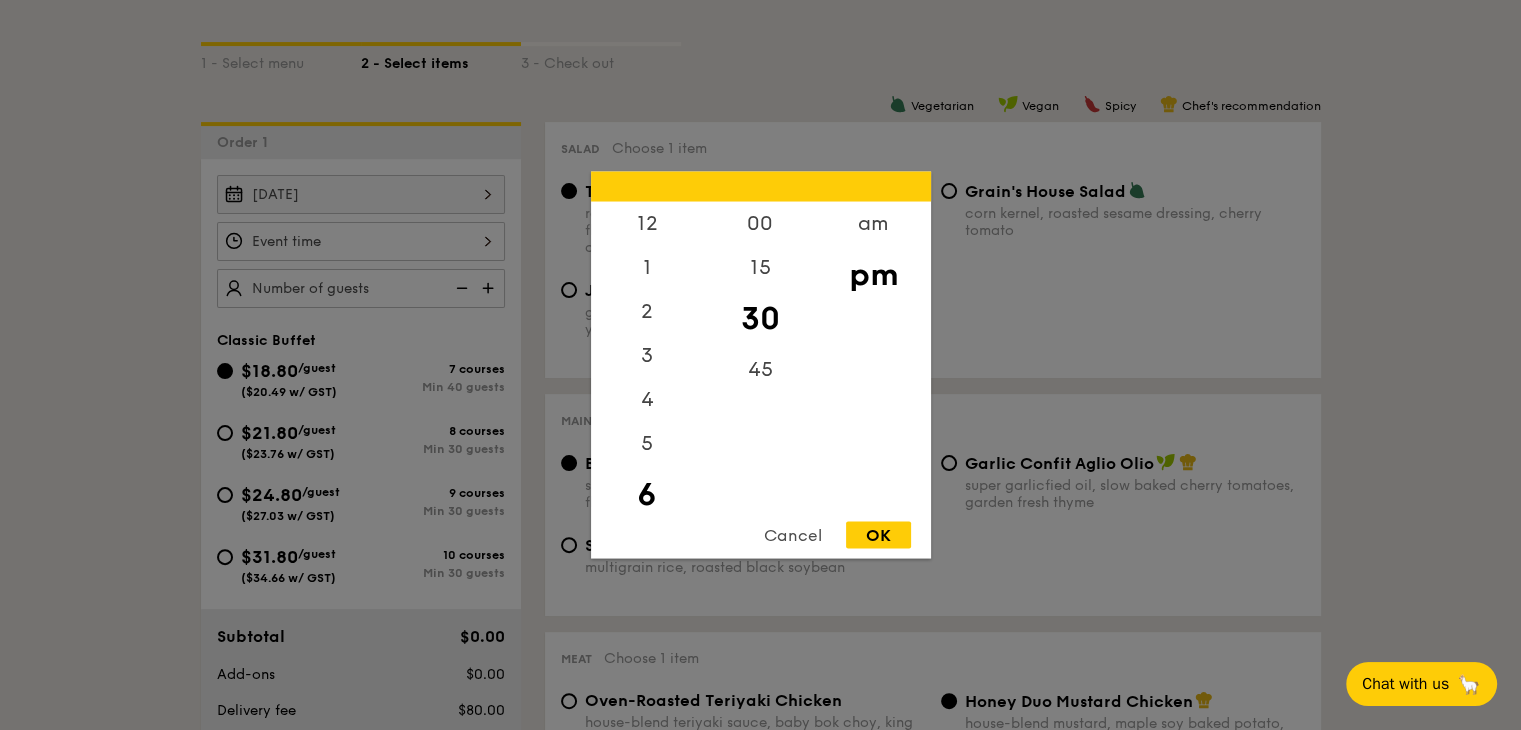 click on "OK" at bounding box center [878, 535] 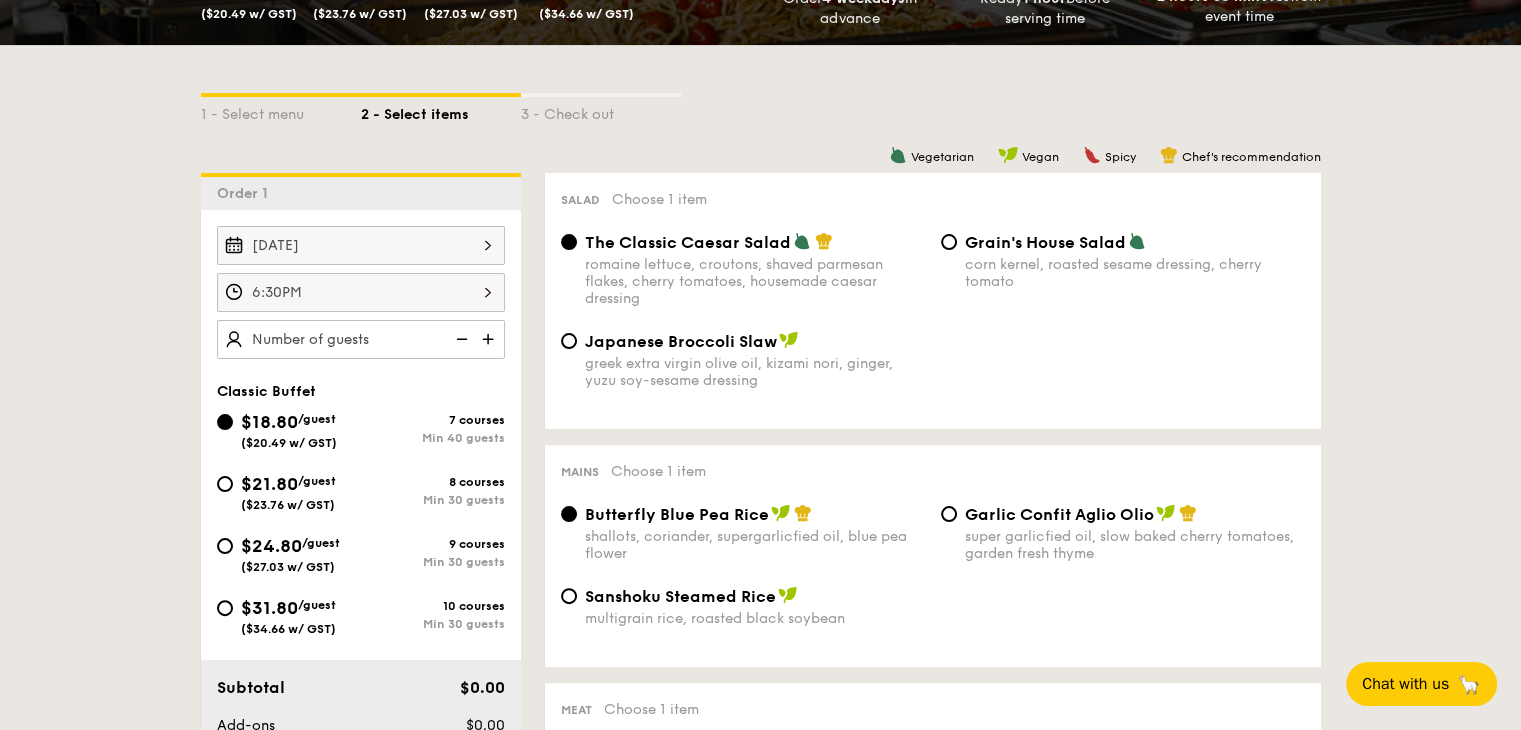 scroll, scrollTop: 383, scrollLeft: 0, axis: vertical 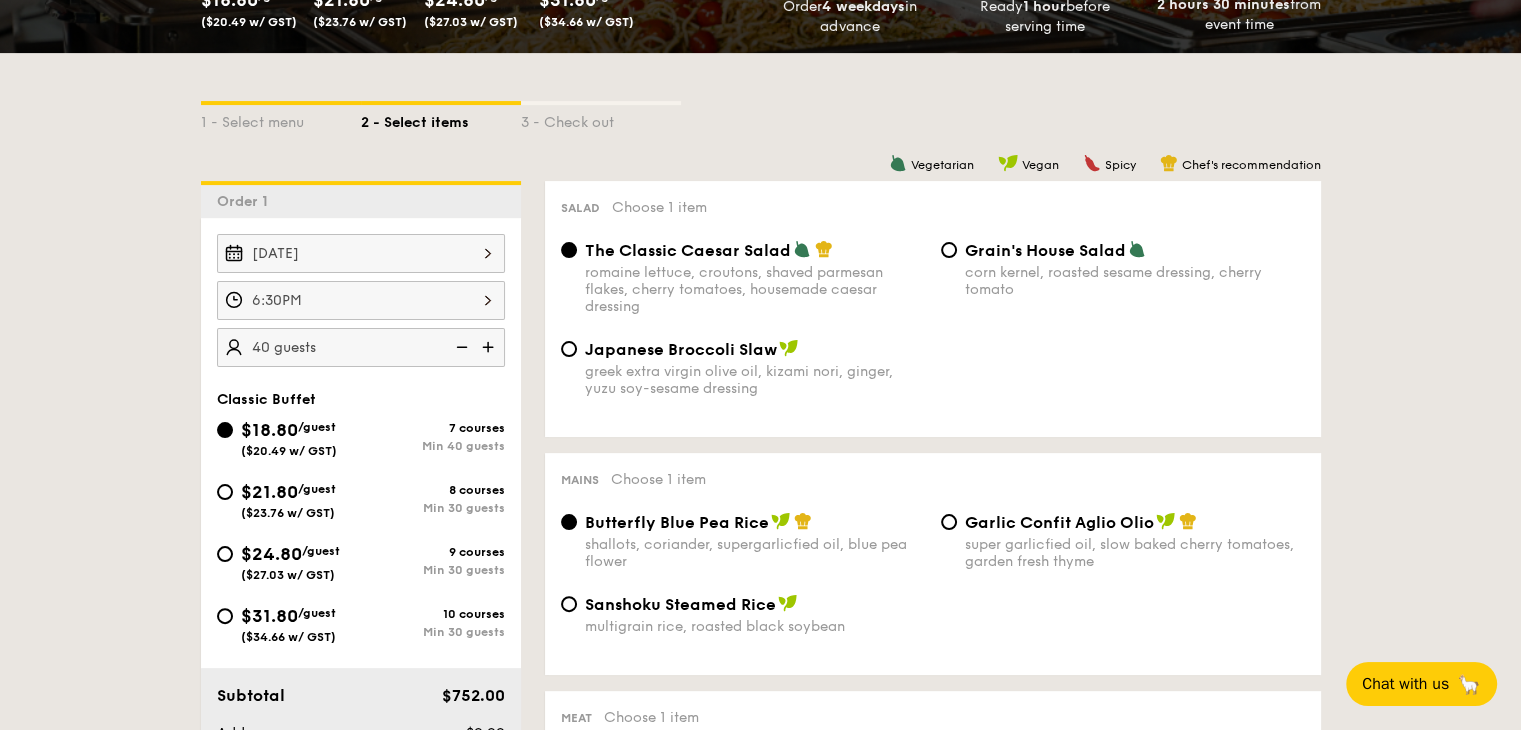 click on "Sep 18, 2025        6:30PM      40 guests
Classic Buffet
$18.80
/guest
($20.49 w/ GST)
7 courses
Min 40 guests
$21.80
/guest
($23.76 w/ GST)
8 courses
Min 30 guests
$24.80
/guest
($27.03 w/ GST)
9 courses
Min 30 guests
$31.80
/guest
($34.66 w/ GST)
10 courses
Min 30 guests
Subtotal
$752.00
Add-ons
$0.00
Delivery fee
$80.00" at bounding box center [361, 507] 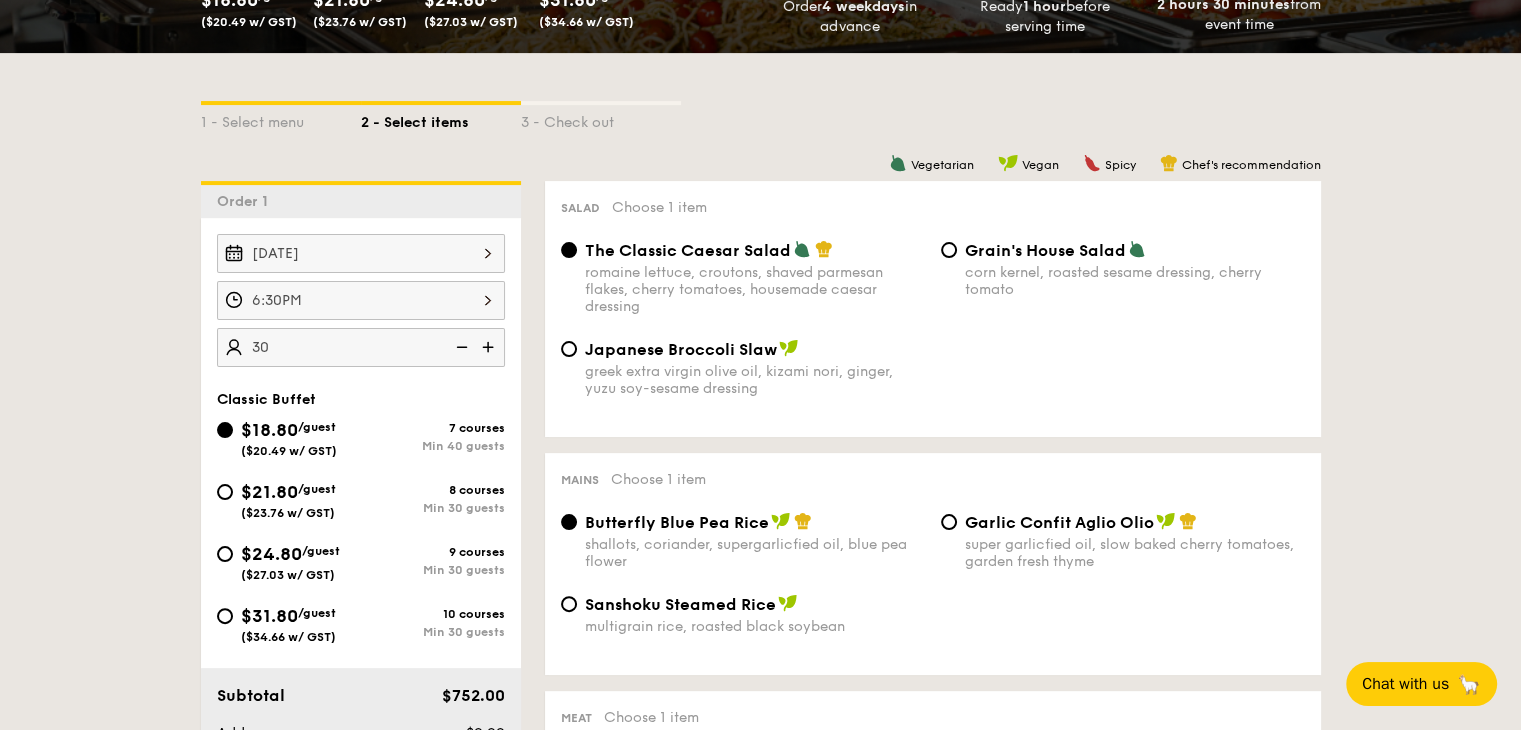 type on "40 guests" 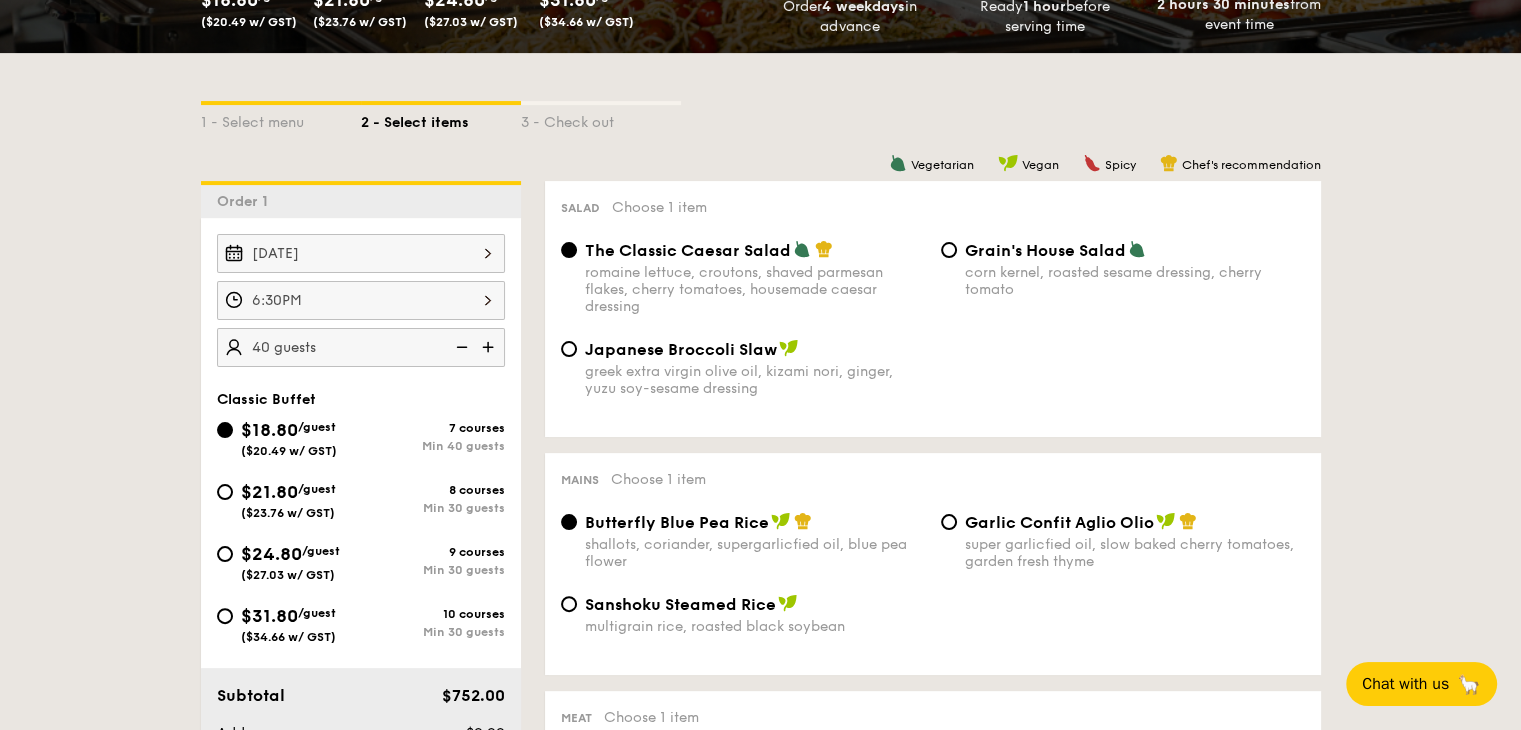 click on "Classic Buffet
$18.80
/guest
($20.49 w/ GST)
7 courses
Min 40 guests
$21.80
/guest
($23.76 w/ GST)
8 courses
Min 30 guests
$24.80
/guest
($27.03 w/ GST)
9 courses
Min 30 guests
$31.80
/guest
($34.66 w/ GST)
10 courses
Min 30 guests" at bounding box center [361, 527] 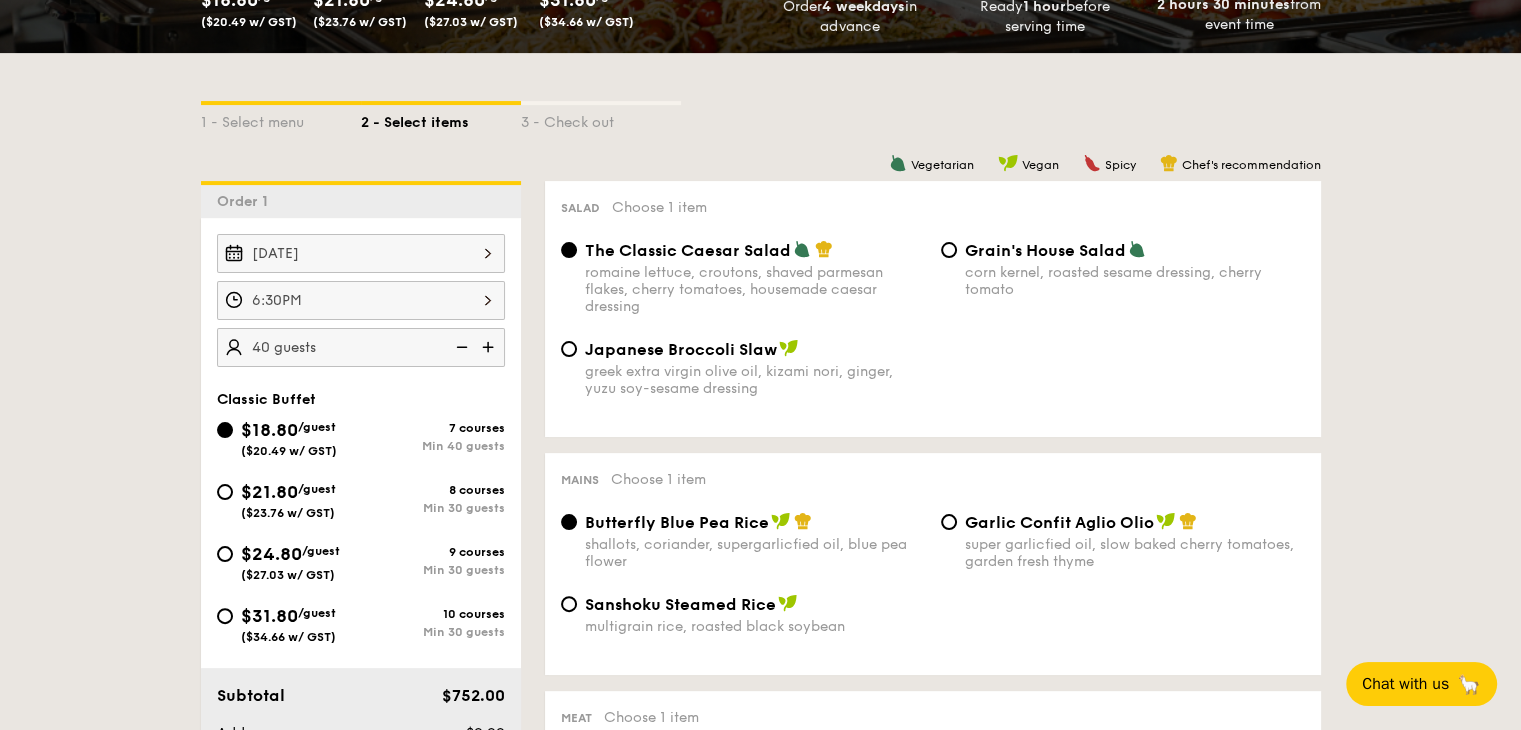 click at bounding box center (460, 347) 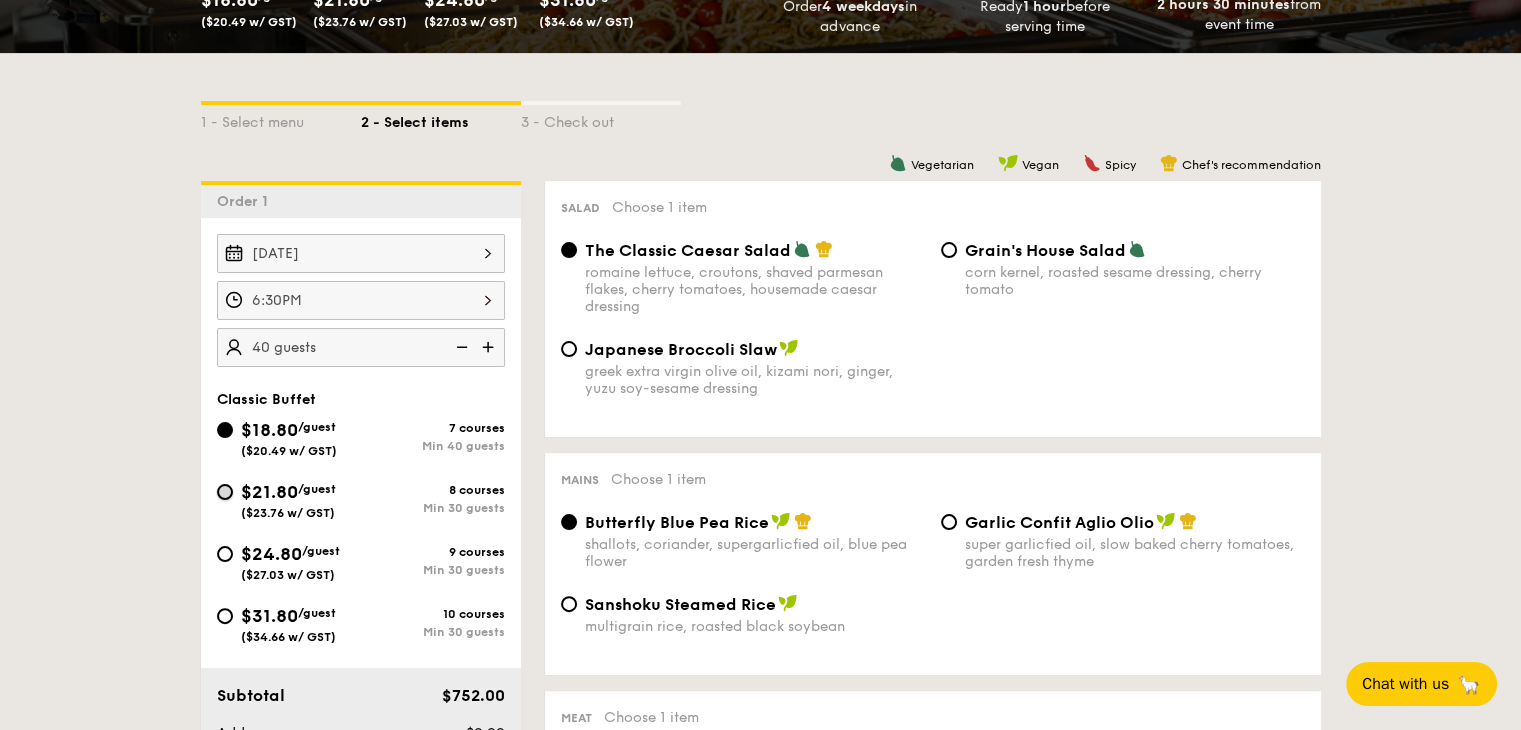 click on "$21.80
/guest
($23.76 w/ GST)
8 courses
Min 30 guests" at bounding box center [225, 492] 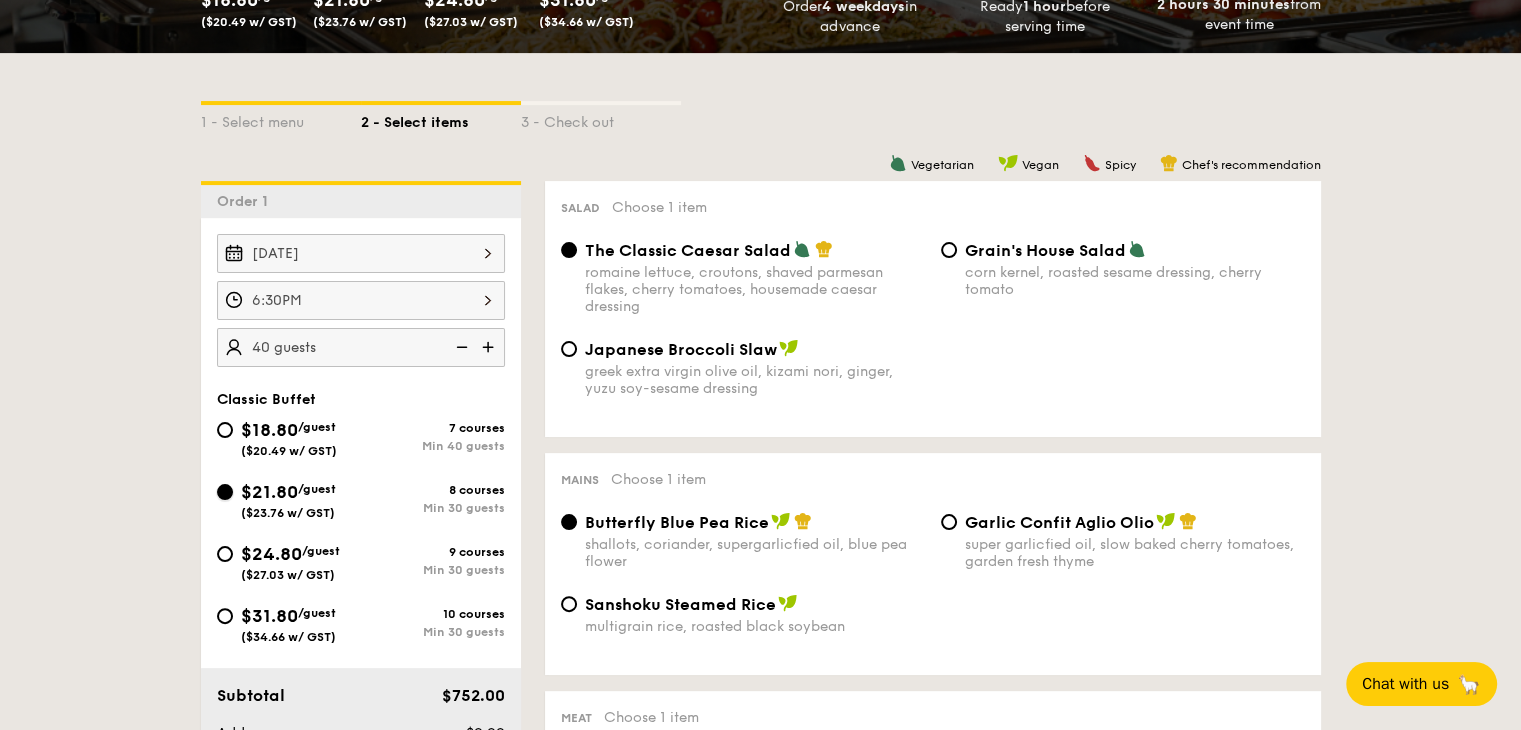 radio on "true" 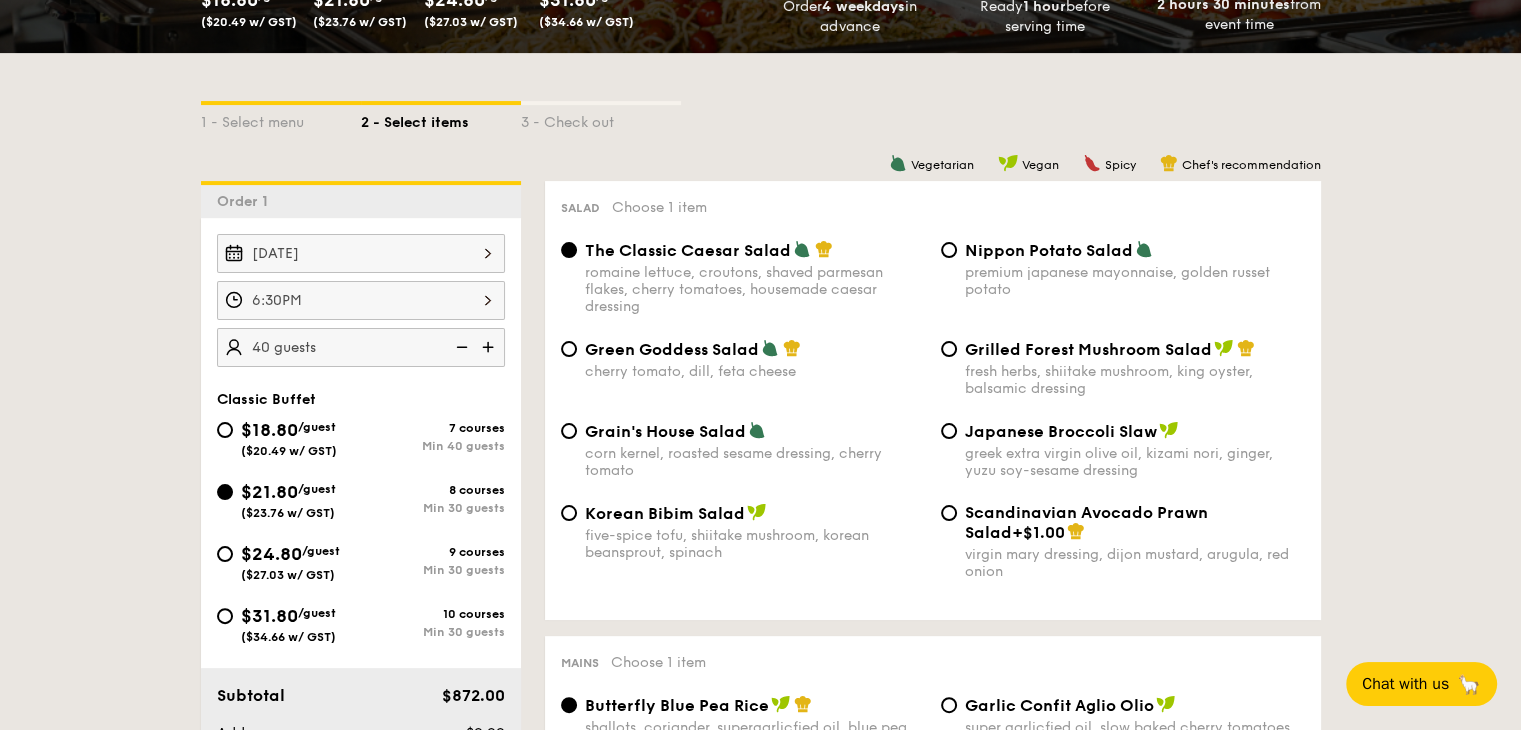 click at bounding box center (460, 347) 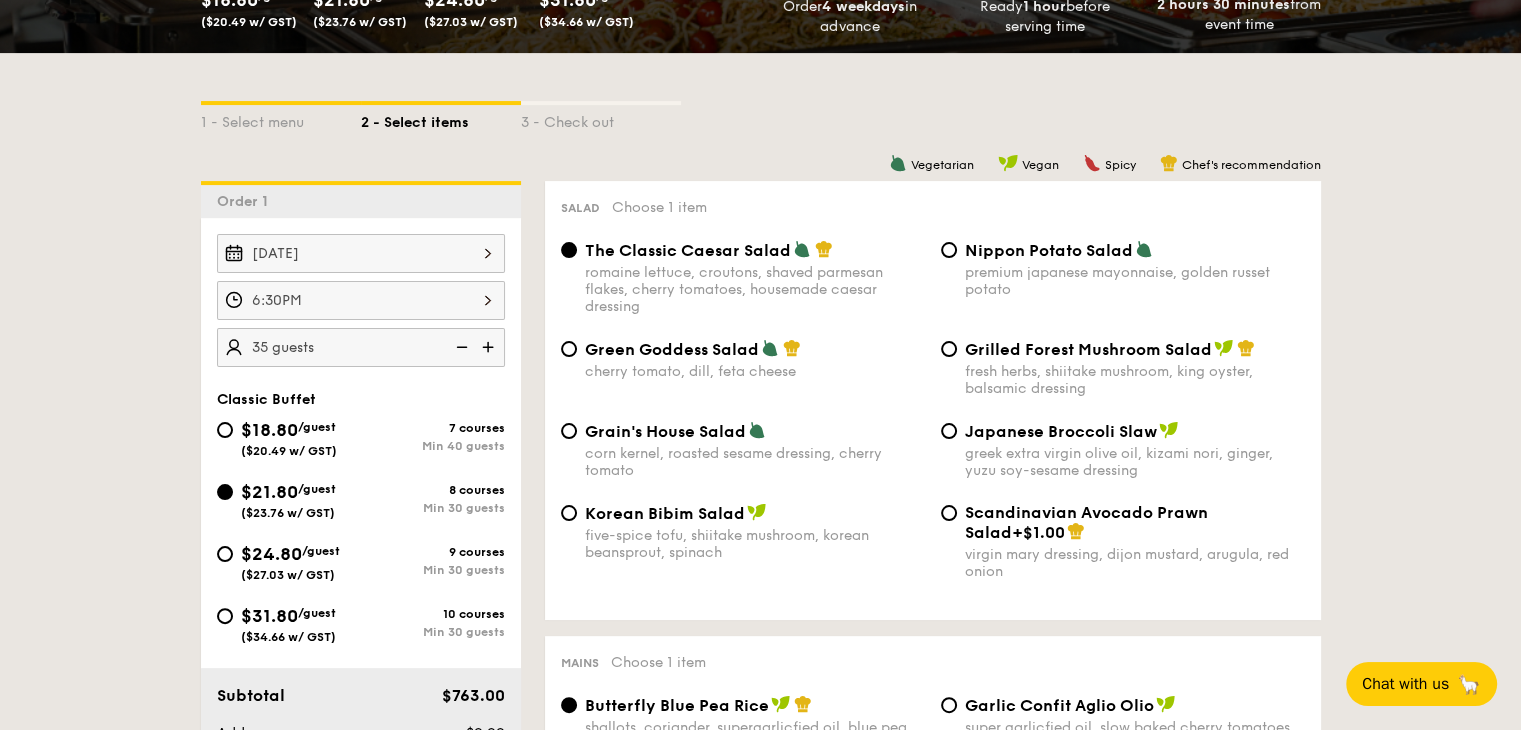 click at bounding box center (460, 347) 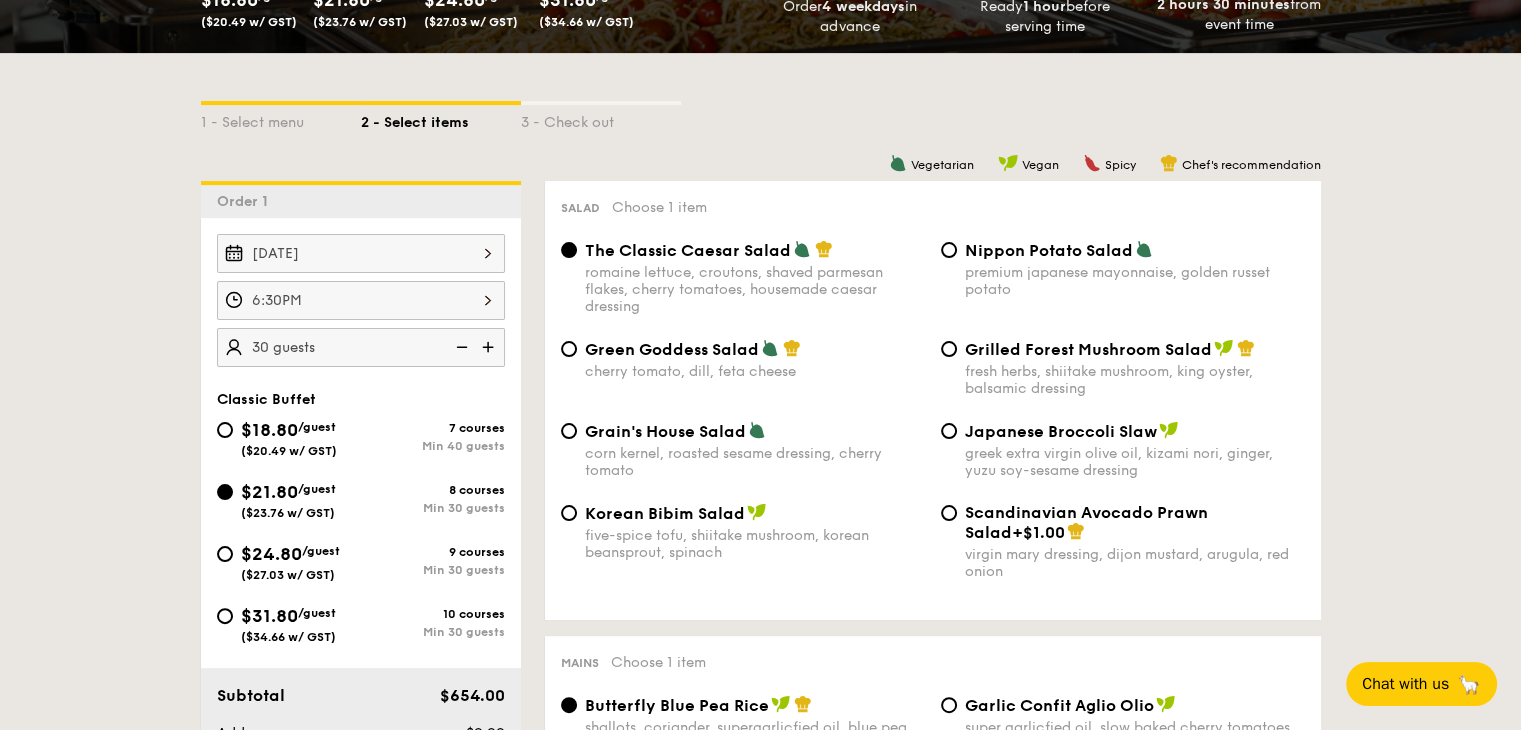 click at bounding box center (460, 347) 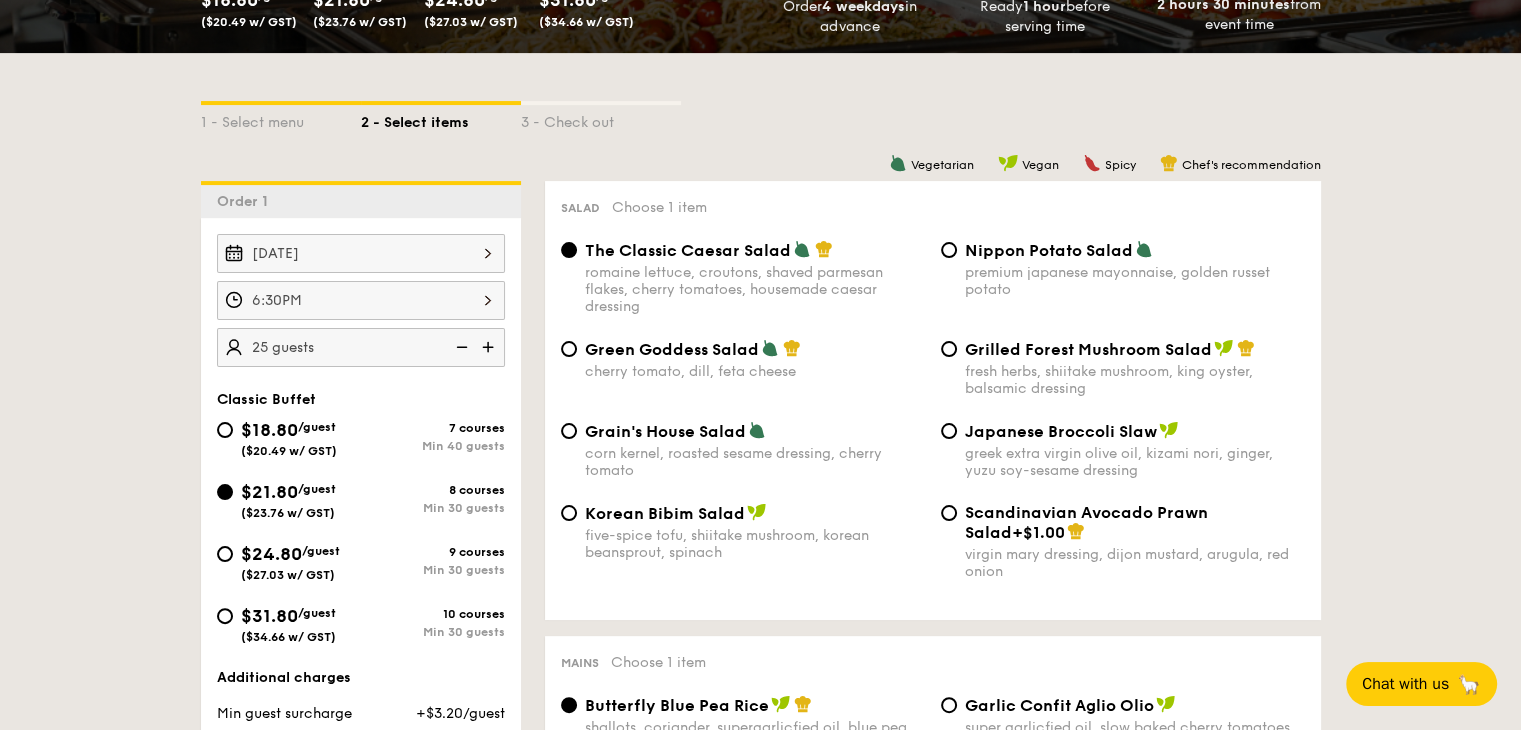 click at bounding box center [460, 347] 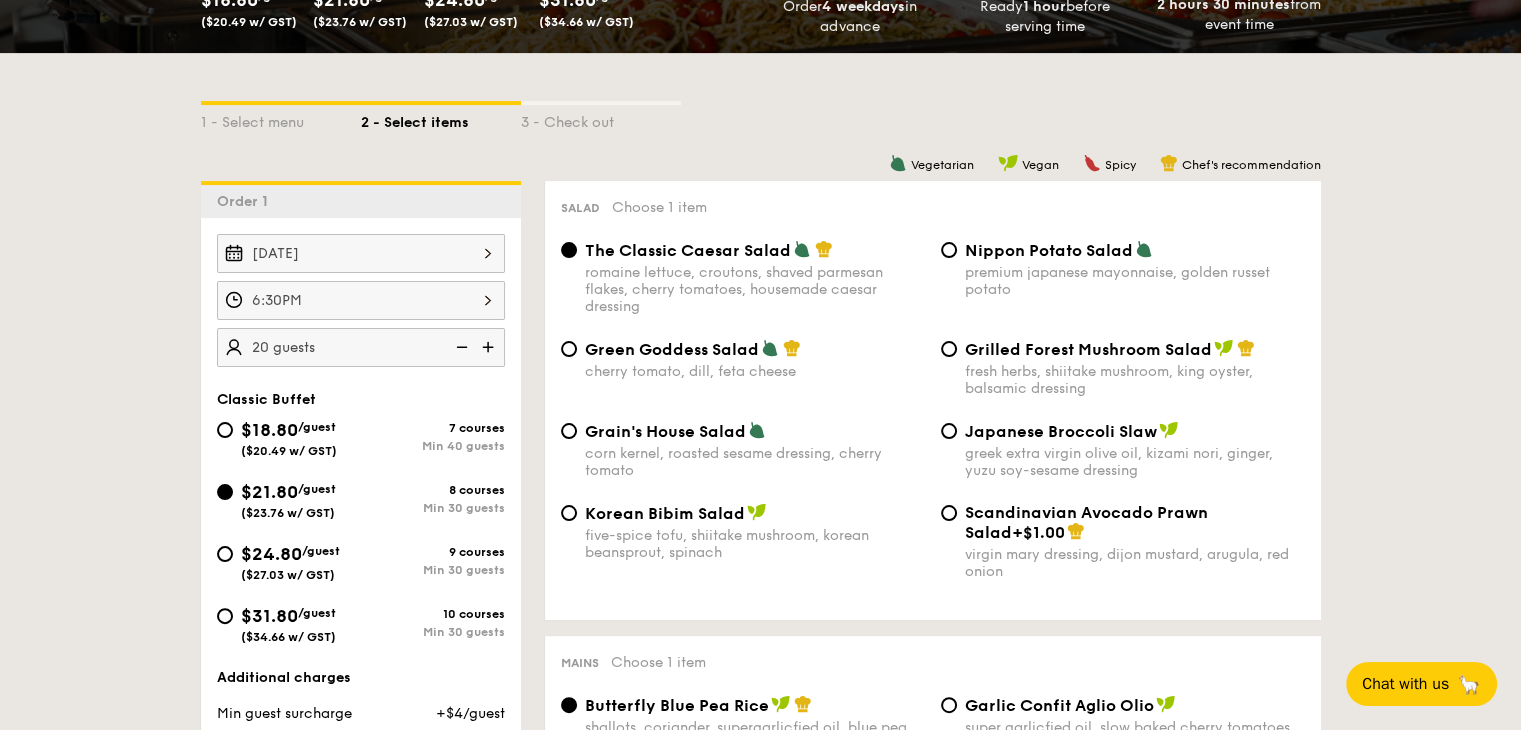 click at bounding box center [490, 347] 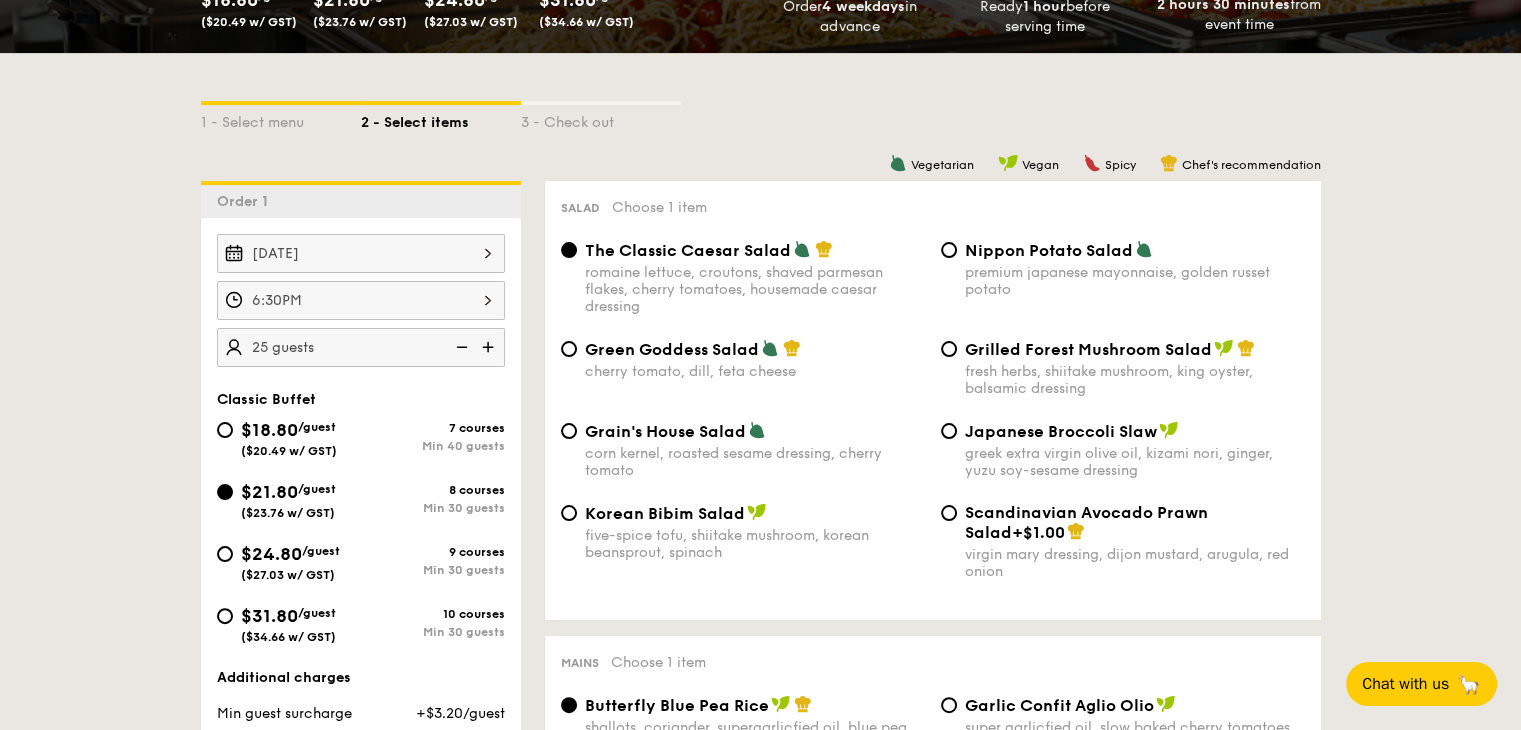click at bounding box center (490, 347) 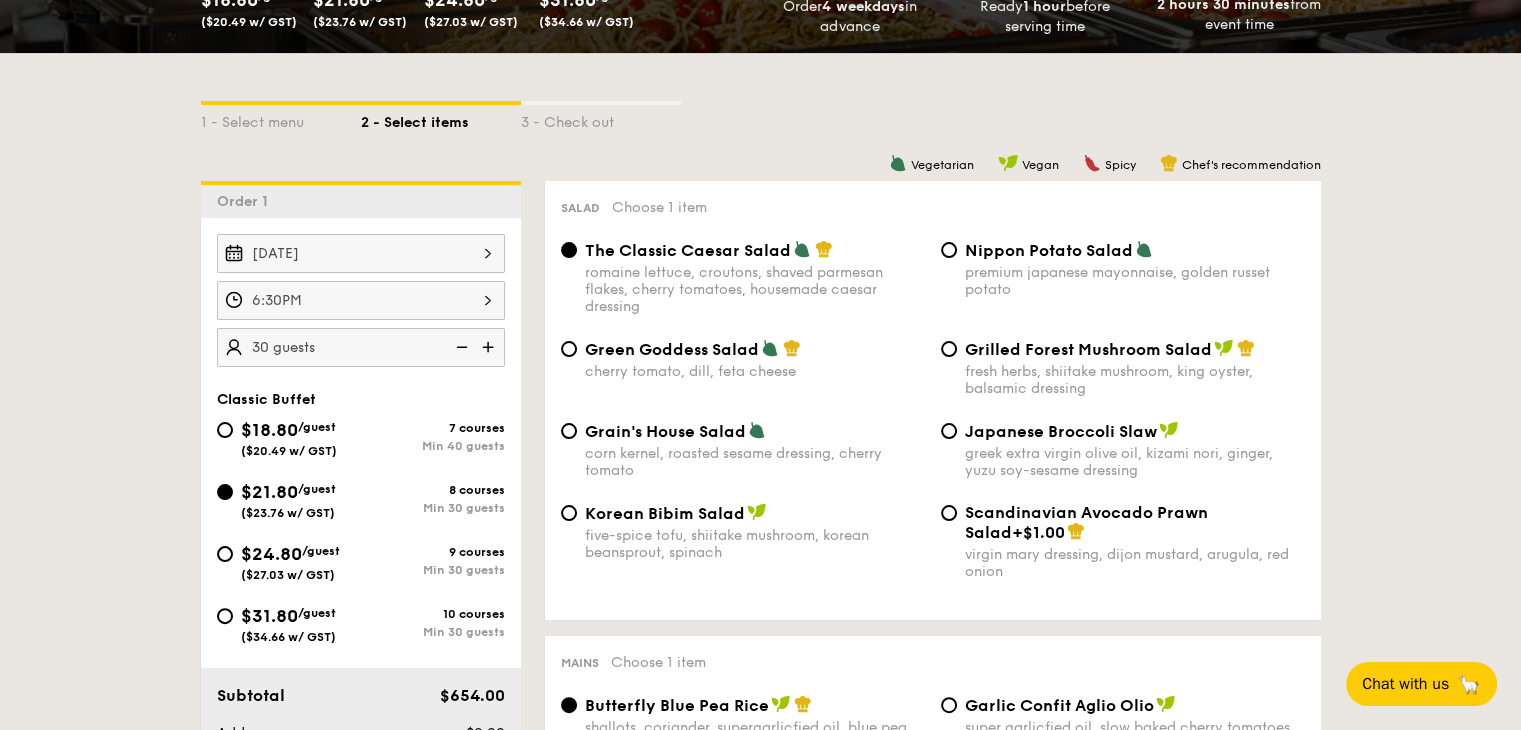 click at bounding box center [490, 347] 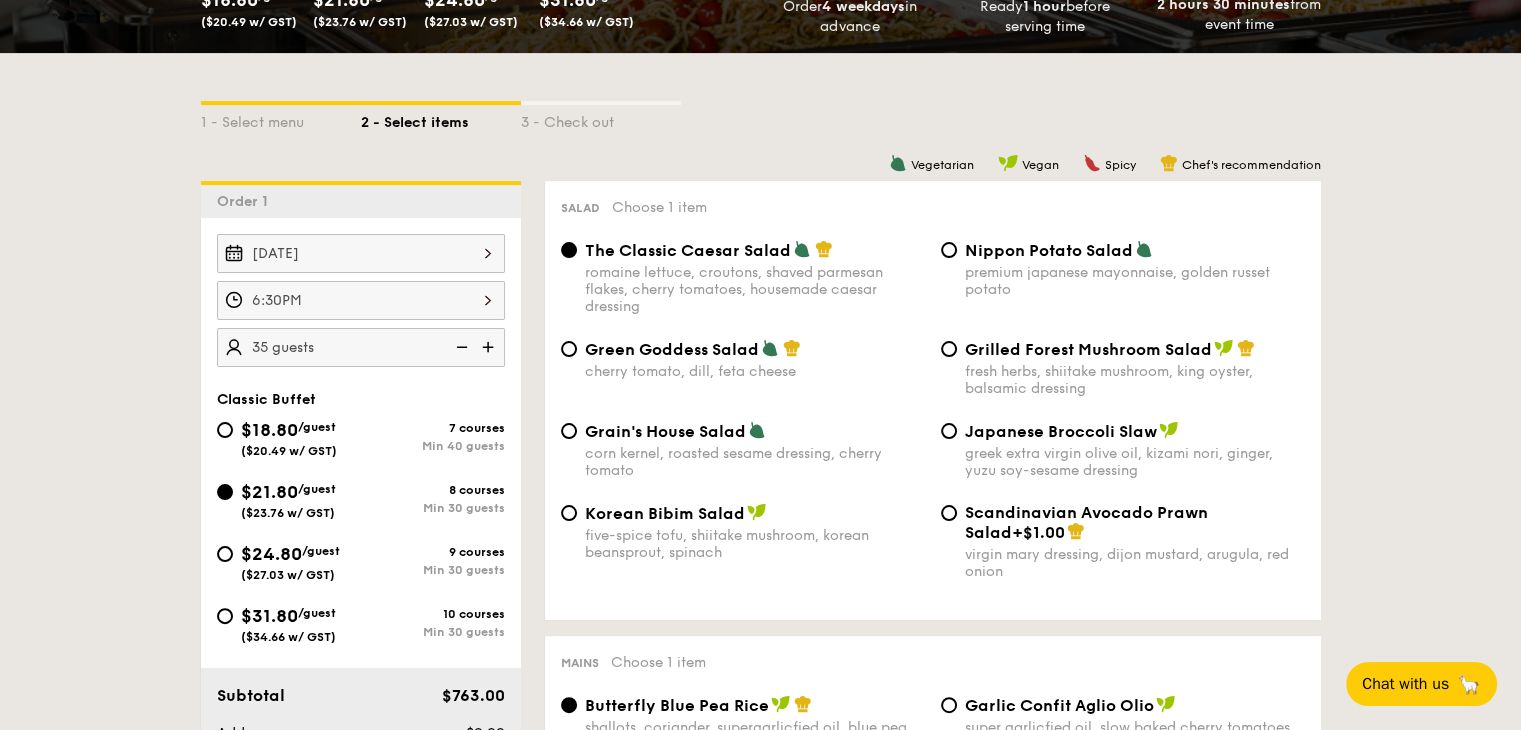 click on "$18.80
/guest
($20.49 w/ GST)
7 courses
Min 40 guests" at bounding box center [361, 437] 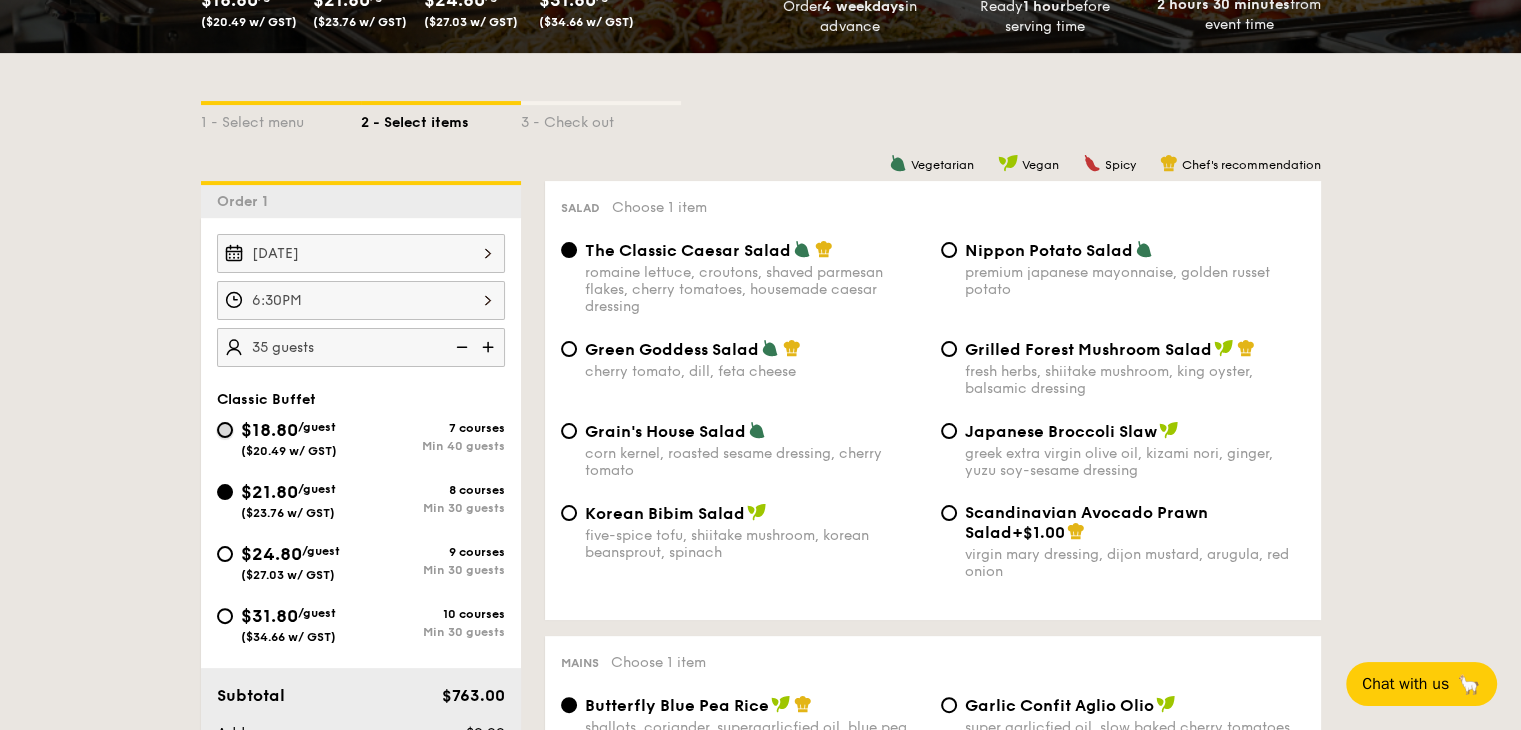 click on "$18.80
/guest
($20.49 w/ GST)
7 courses
Min 40 guests" at bounding box center (225, 430) 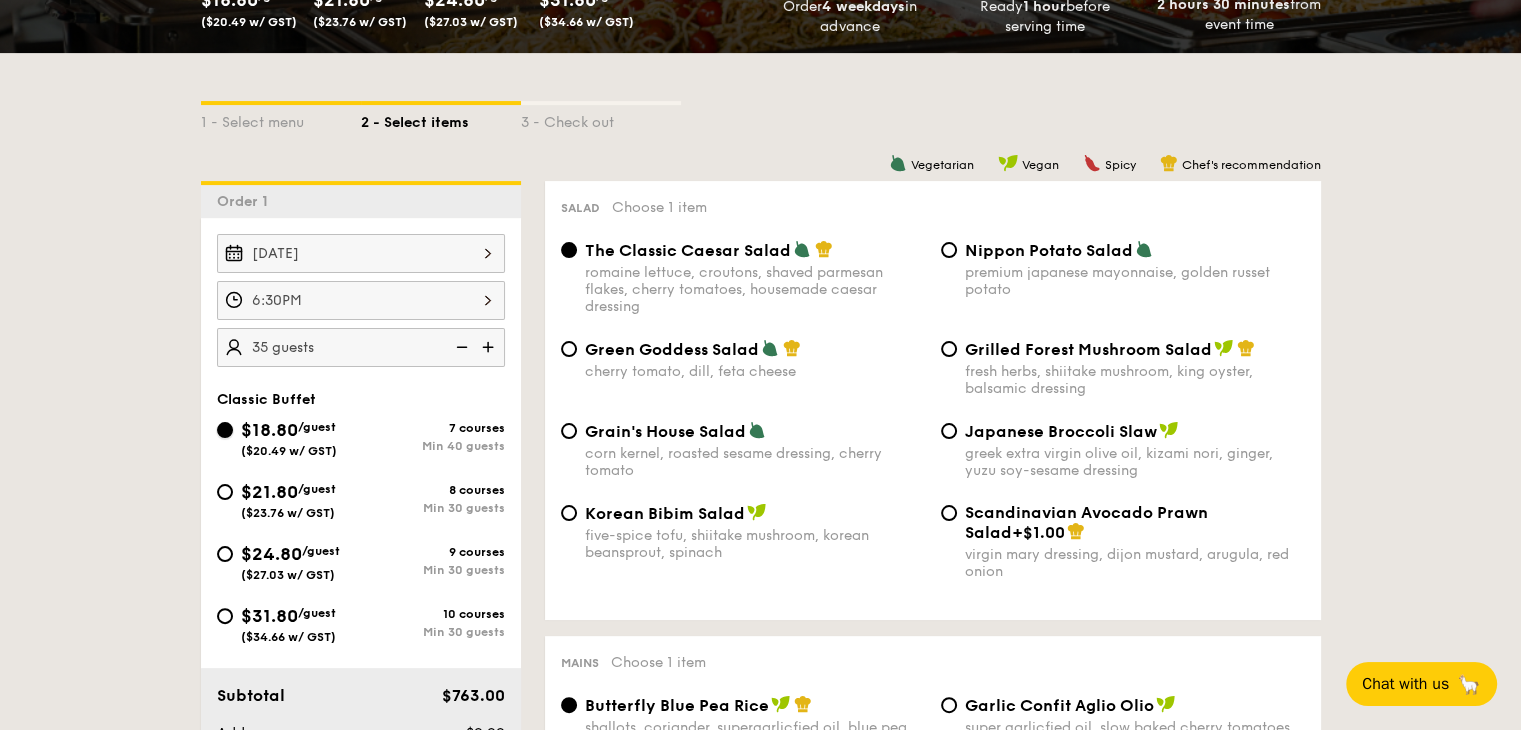 radio on "true" 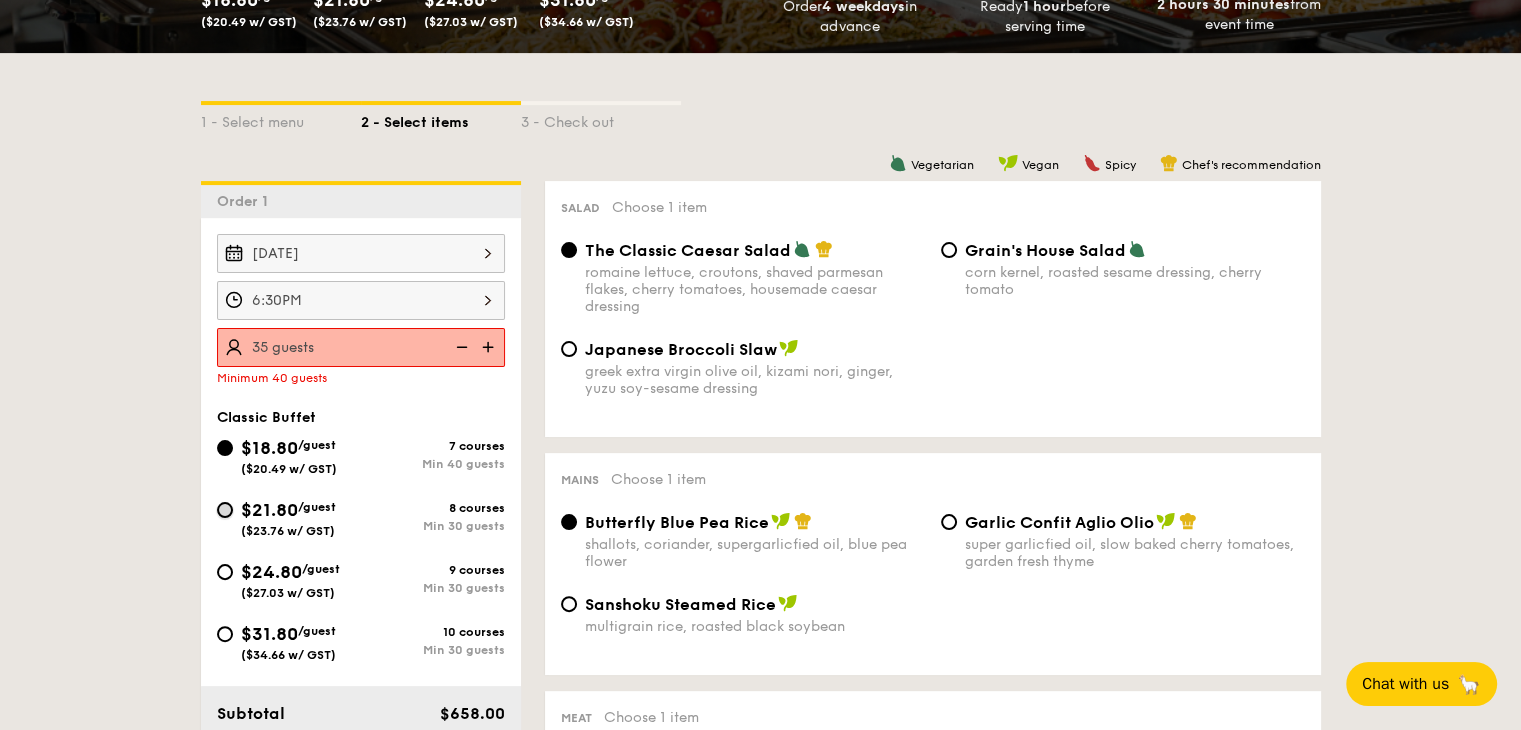 click on "$21.80
/guest
($23.76 w/ GST)
8 courses
Min 30 guests" at bounding box center [225, 510] 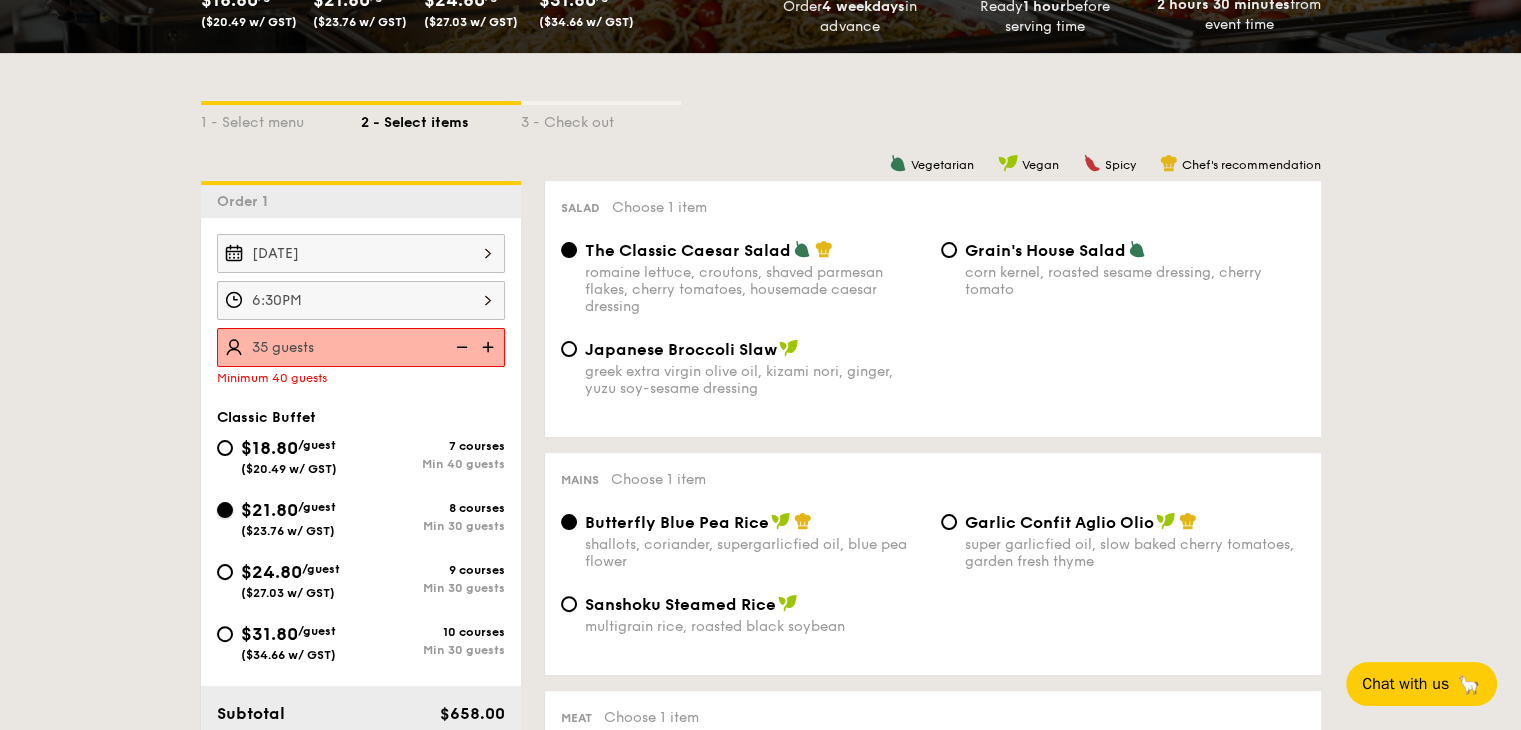 radio on "true" 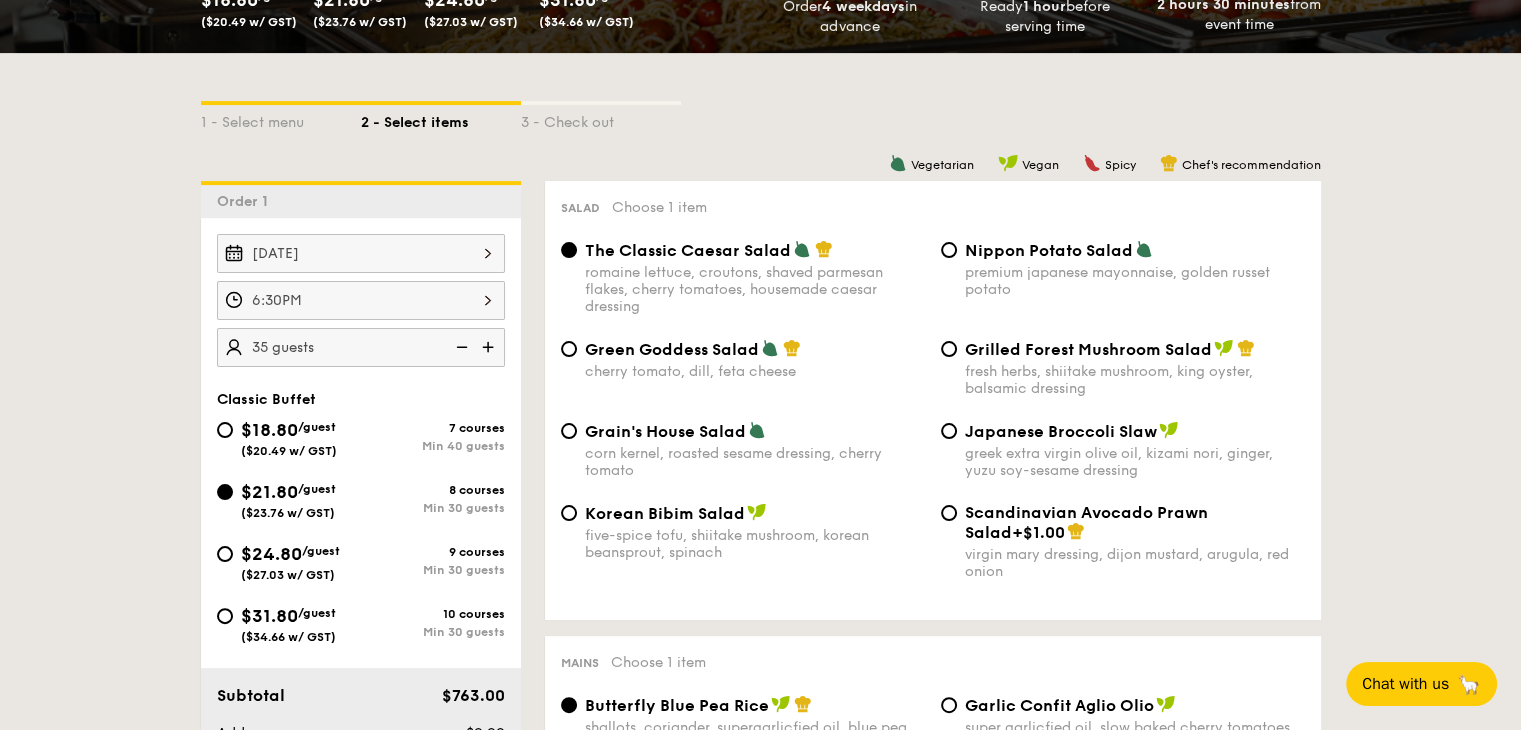click at bounding box center (460, 347) 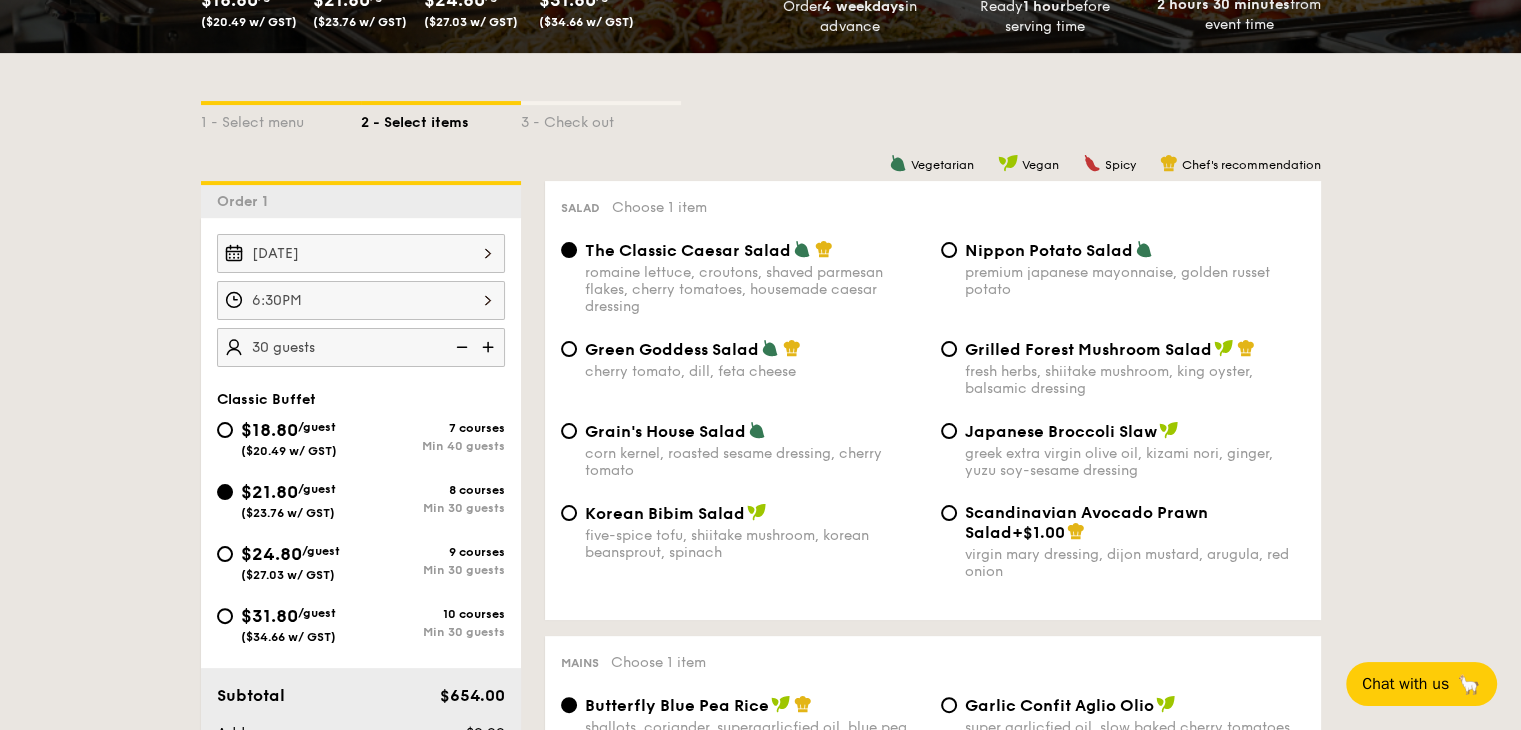 click on "7 courses" at bounding box center [433, 428] 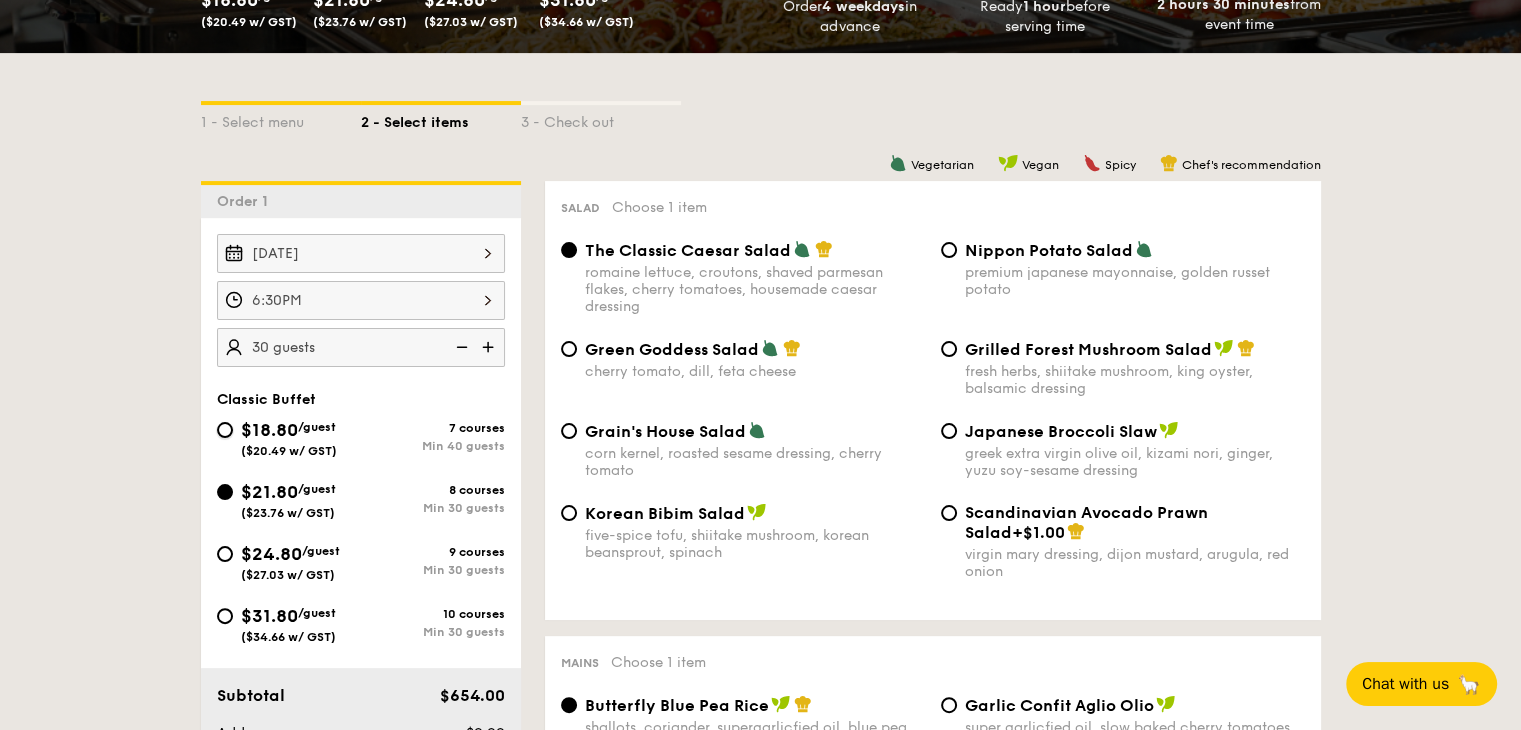 click on "$18.80
/guest
($20.49 w/ GST)
7 courses
Min 40 guests" at bounding box center (225, 430) 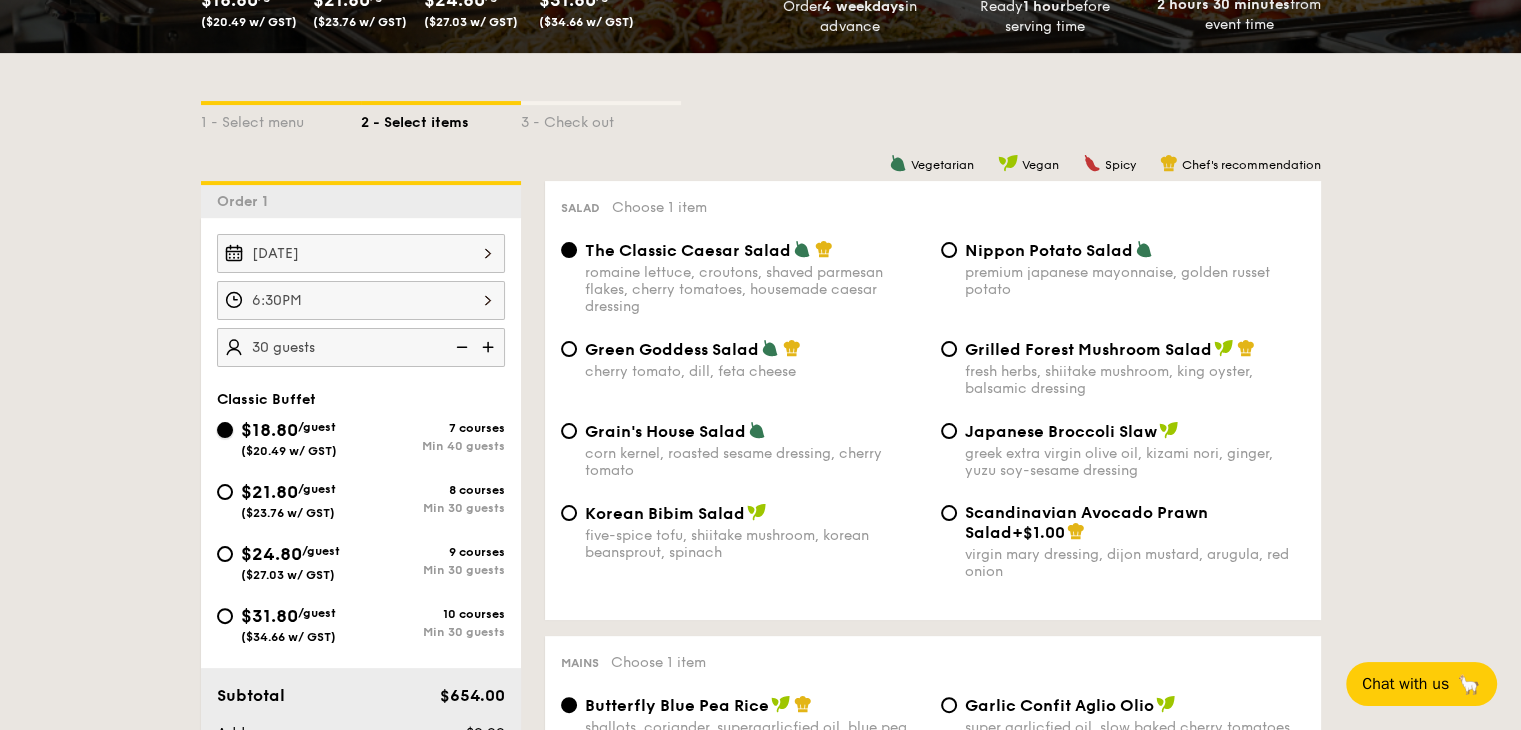 radio on "true" 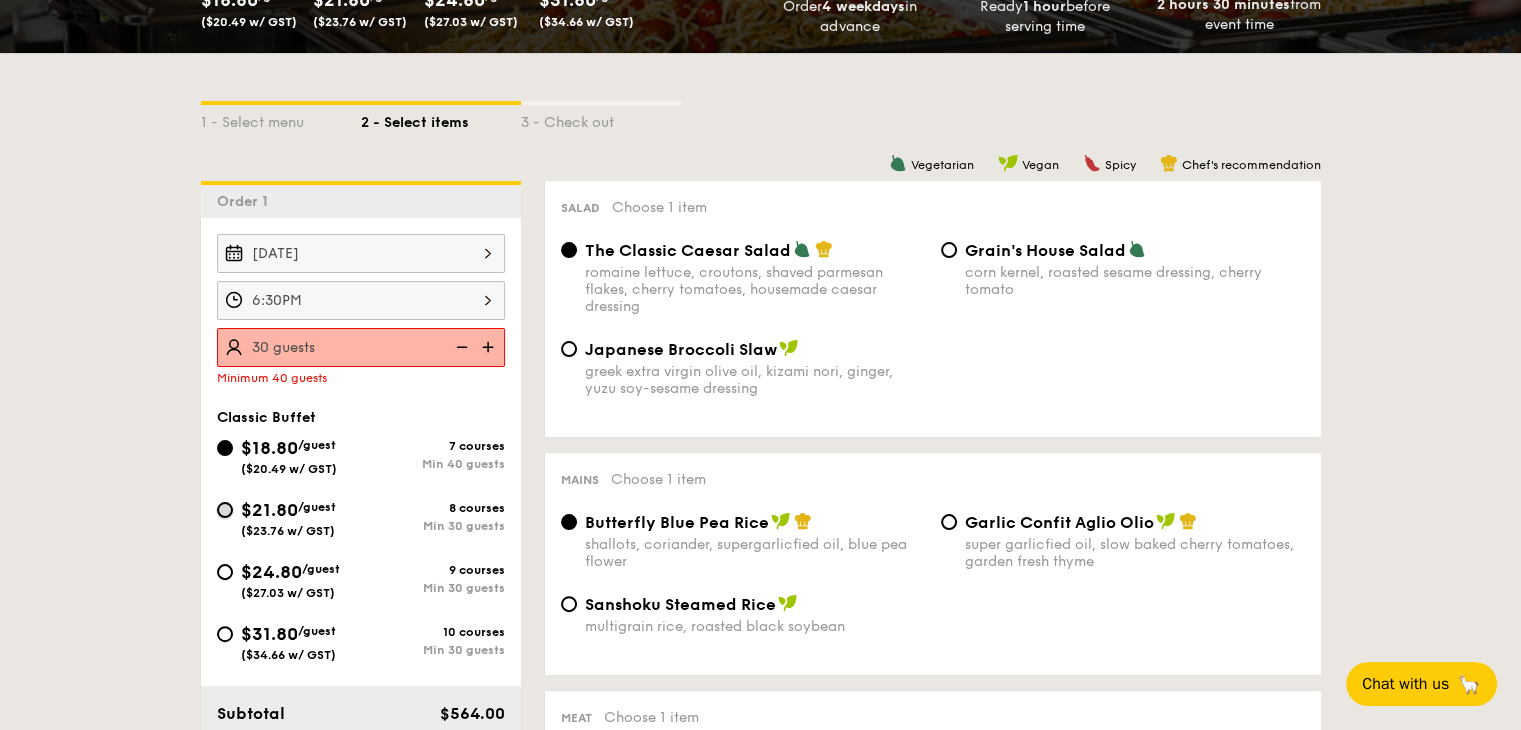 click on "$21.80
/guest
($23.76 w/ GST)
8 courses
Min 30 guests" at bounding box center (225, 510) 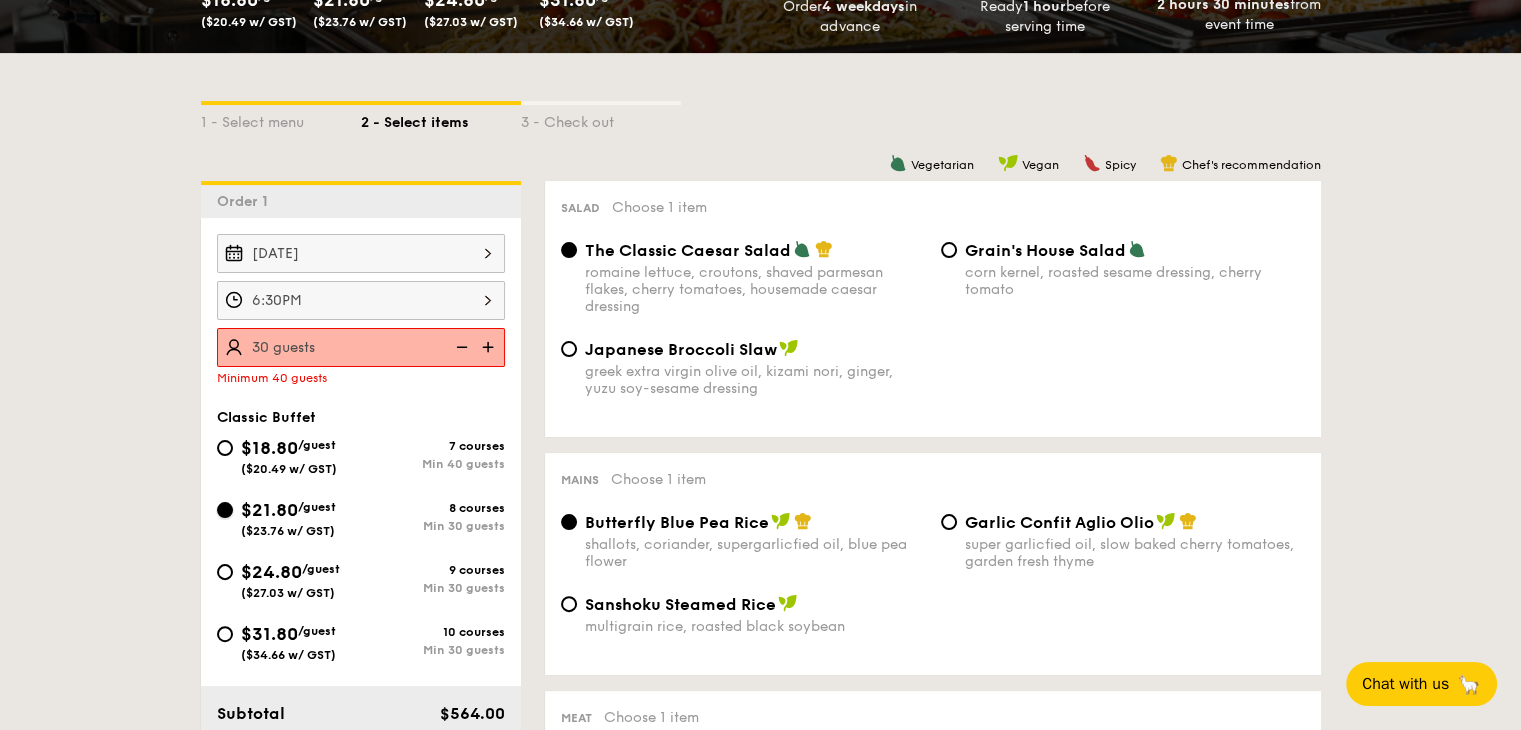 radio on "true" 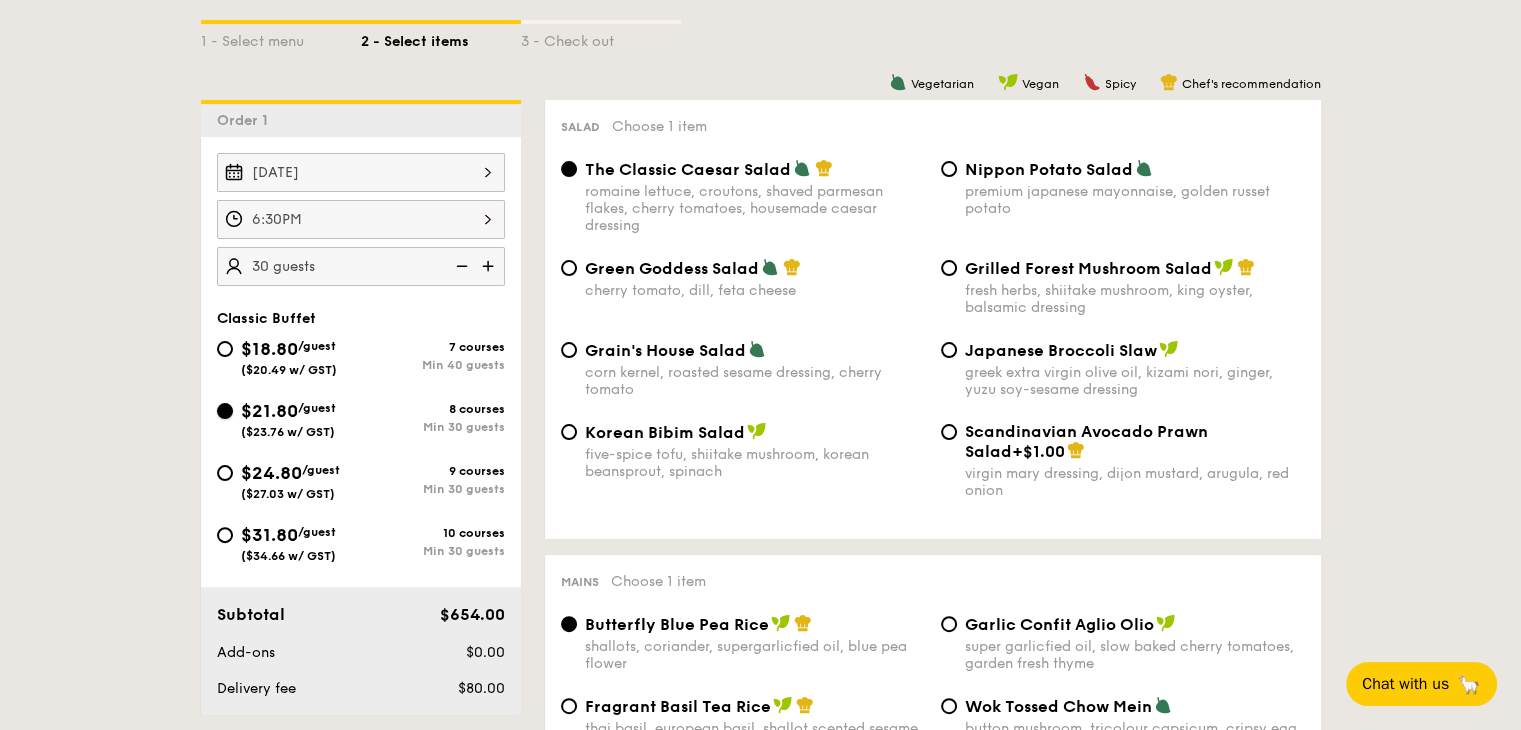 scroll, scrollTop: 477, scrollLeft: 0, axis: vertical 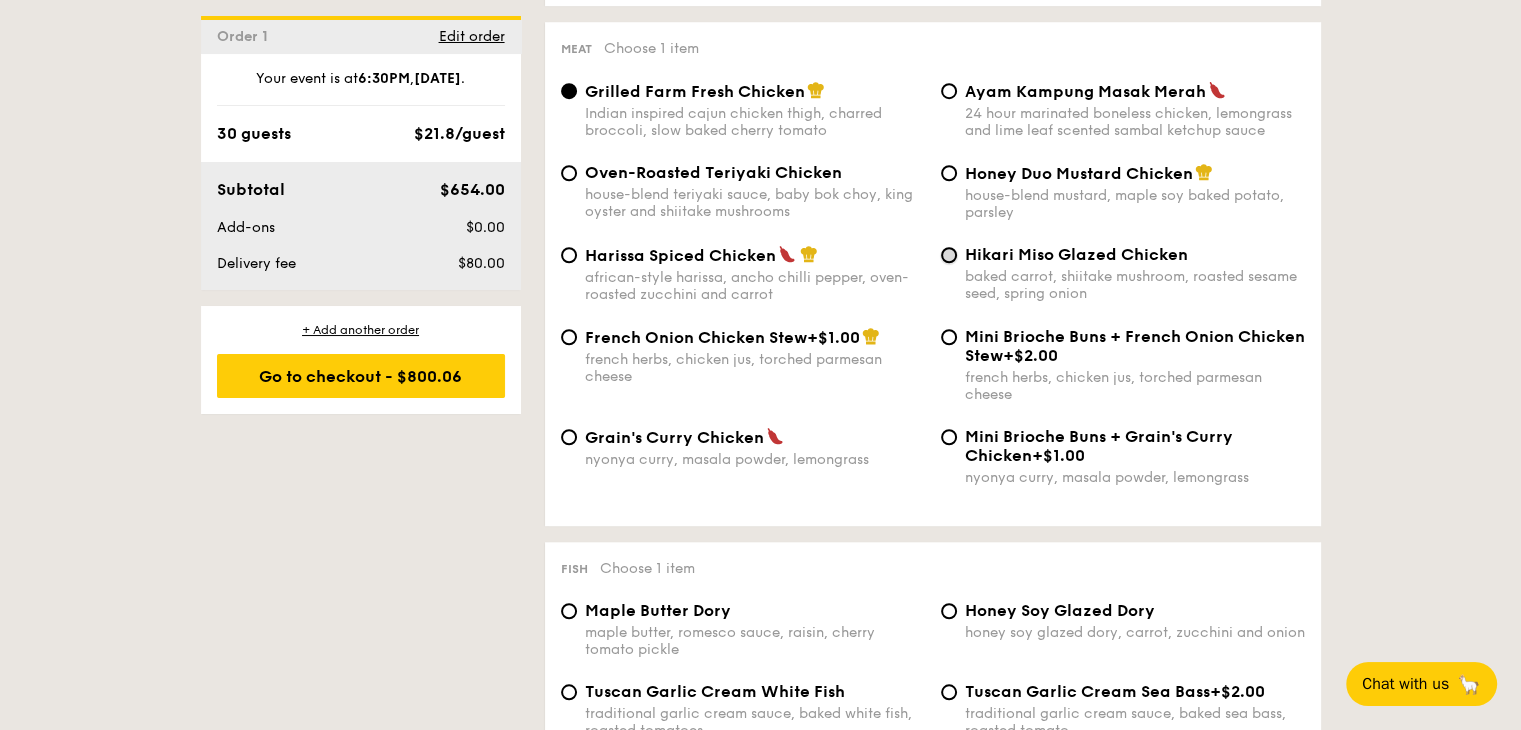click on "Hikari Miso Glazed Chicken baked carrot, shiitake mushroom, roasted sesame seed, spring onion" at bounding box center [949, 255] 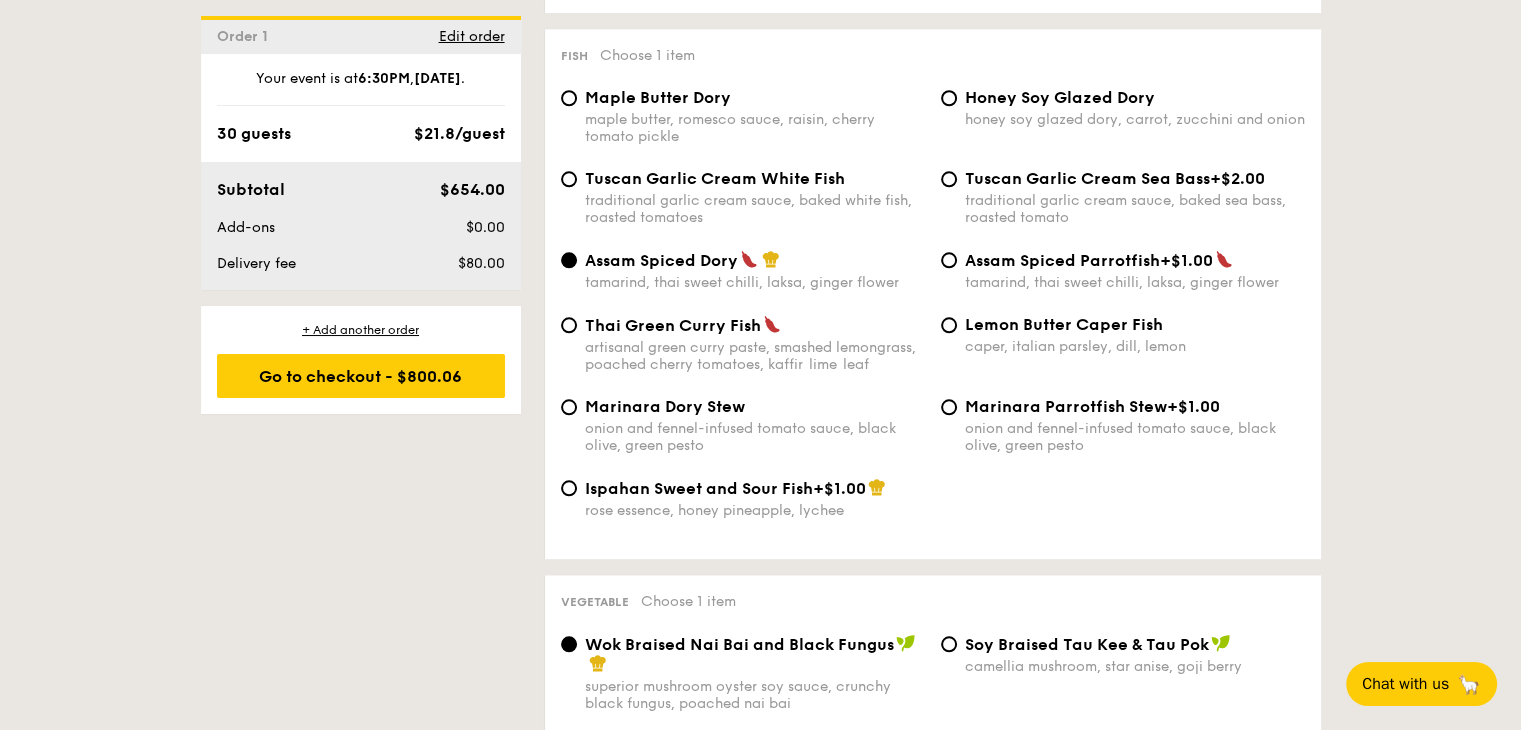 scroll, scrollTop: 1987, scrollLeft: 0, axis: vertical 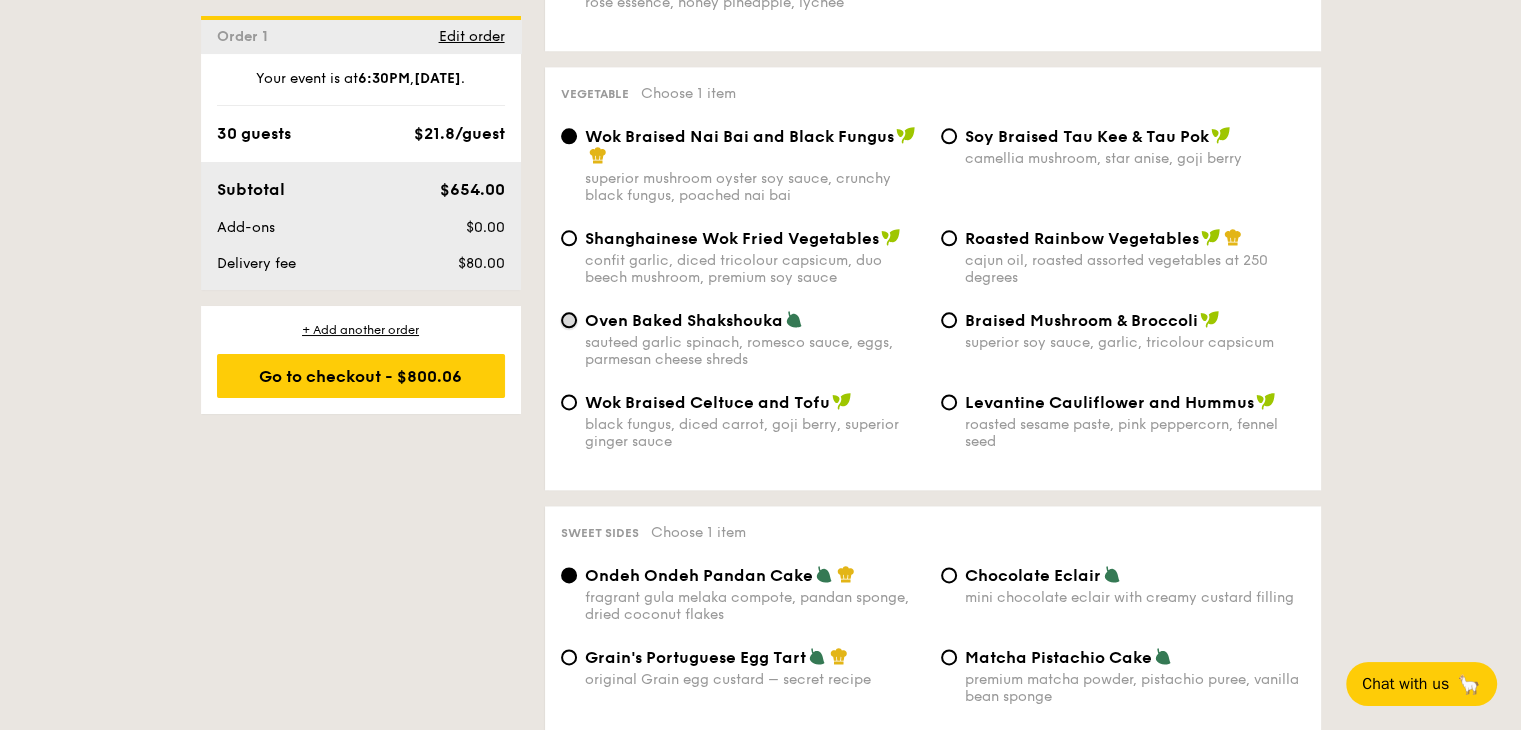 click on "Oven Baked Shakshouka sauteed garlic spinach, romesco sauce, eggs, parmesan cheese shreds" at bounding box center (569, 320) 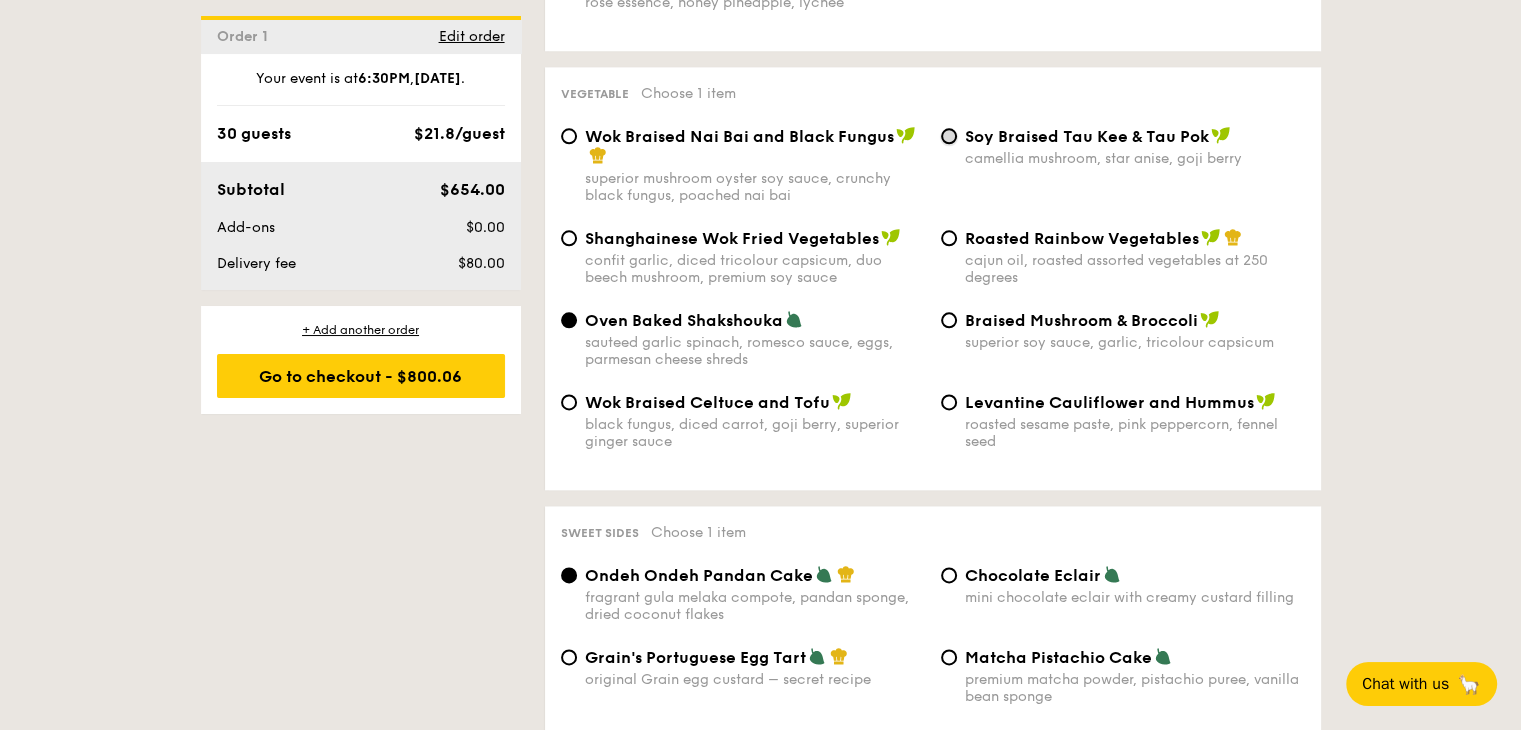 click on "⁠Soy Braised Tau Kee & Tau Pok camellia mushroom, star anise, goji berry" at bounding box center [949, 136] 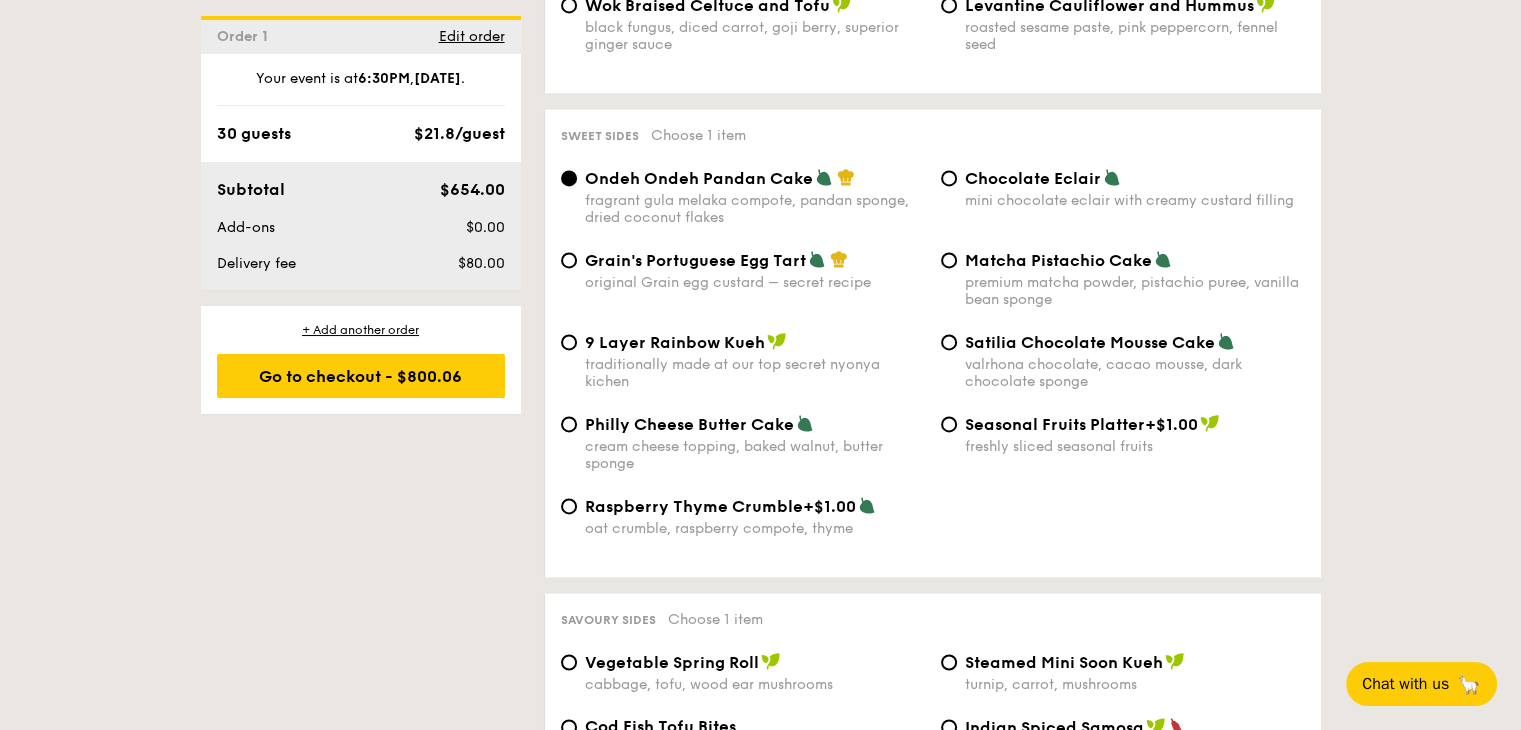 scroll, scrollTop: 2937, scrollLeft: 0, axis: vertical 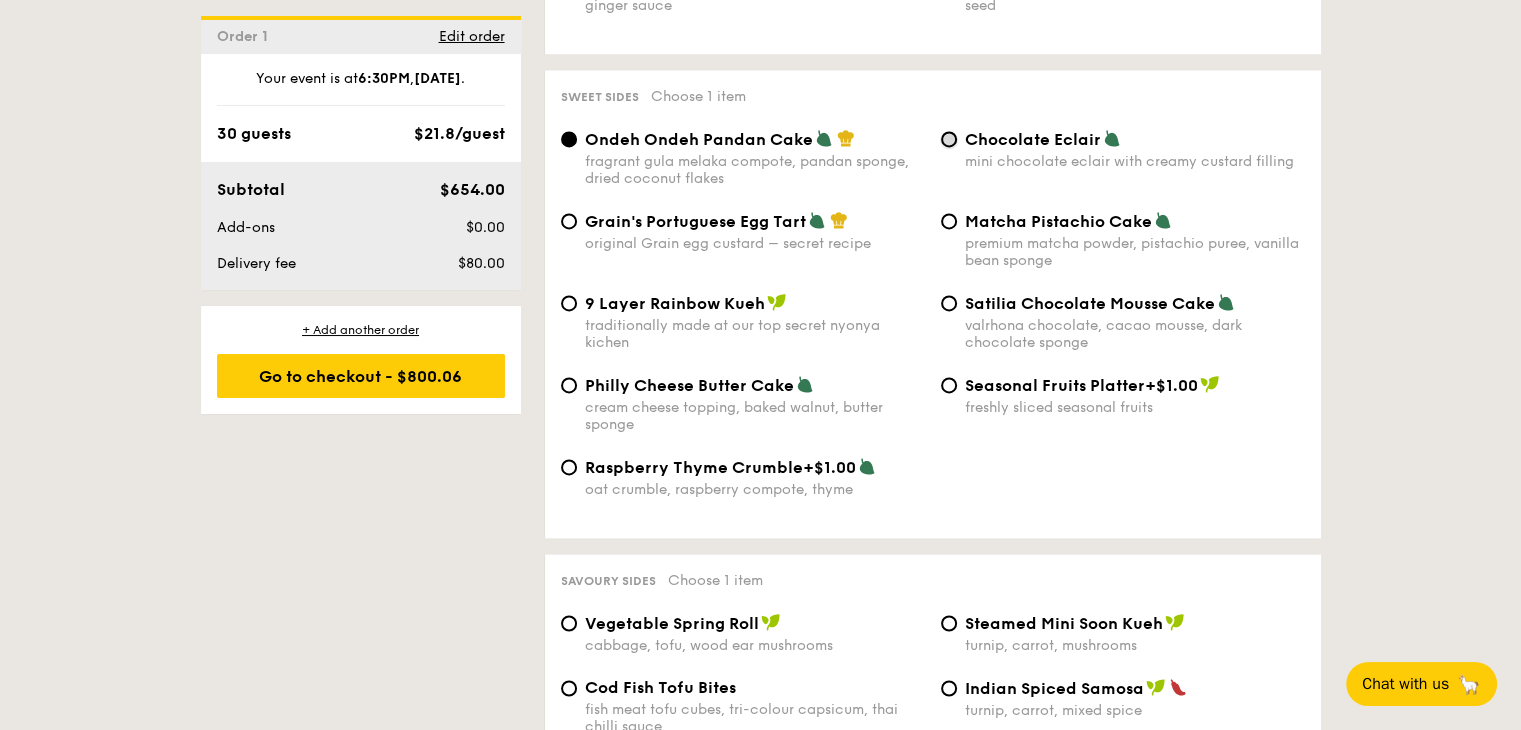 click on "Chocolate Eclair mini chocolate eclair with creamy custard filling" at bounding box center (949, 139) 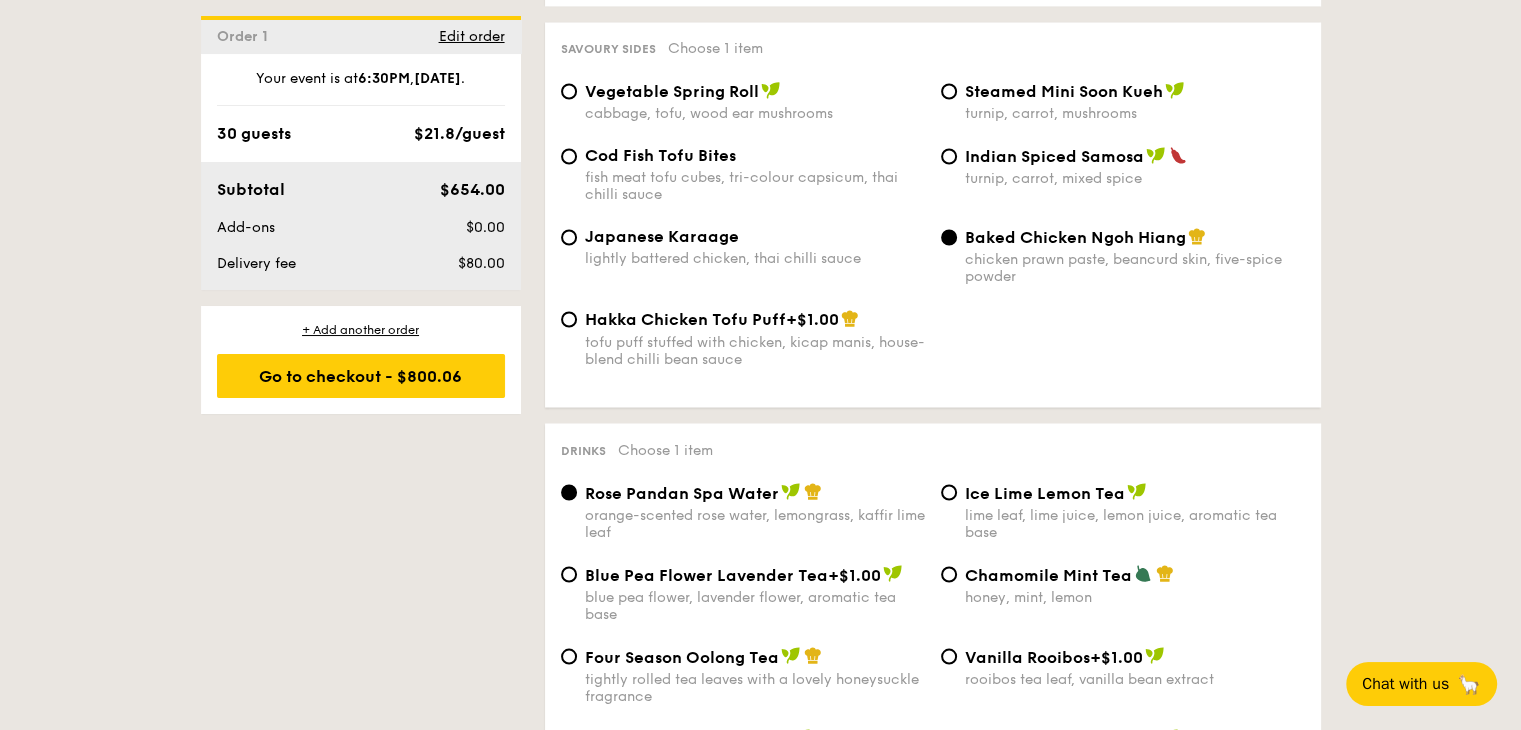 scroll, scrollTop: 3495, scrollLeft: 0, axis: vertical 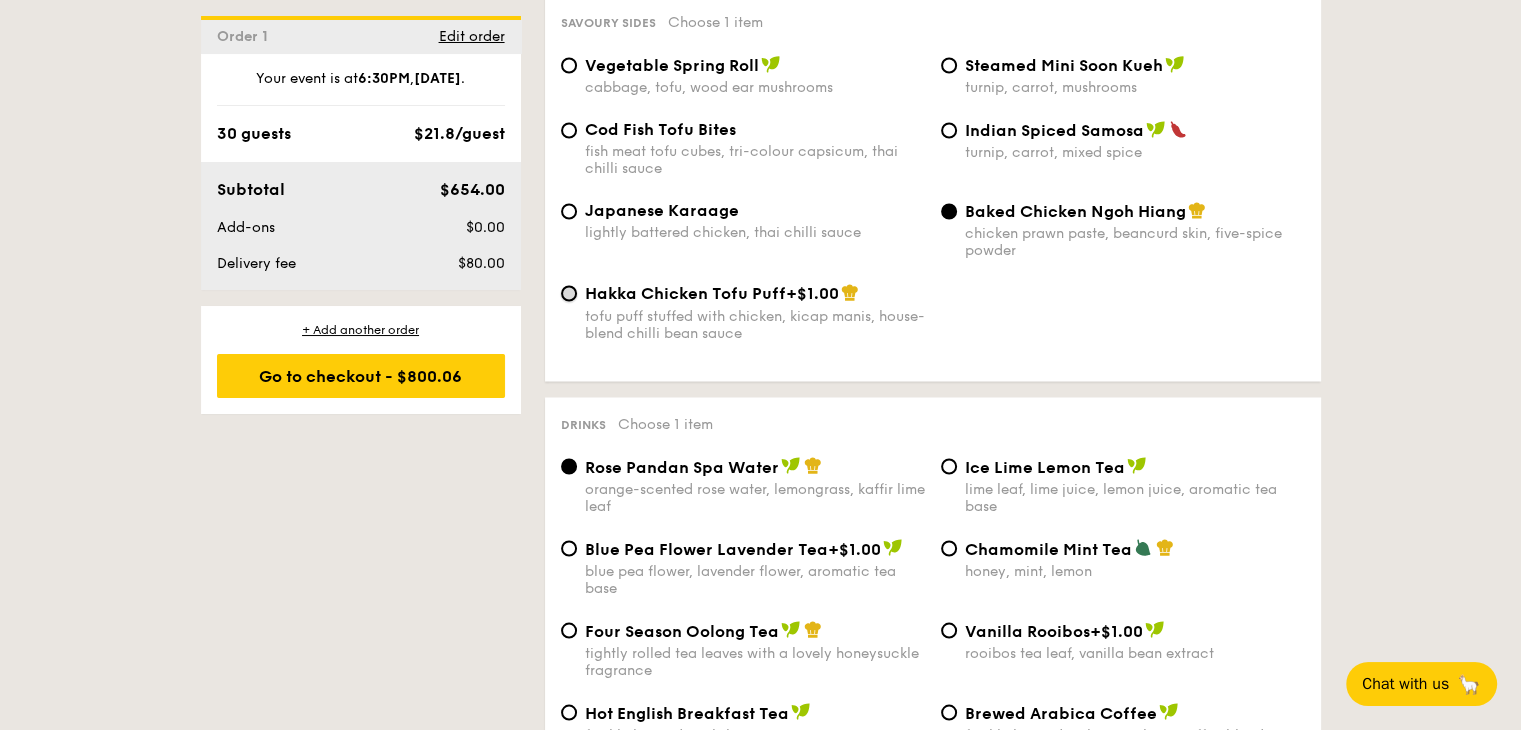 click on "Hakka Chicken Tofu Puff
+$1.00
tofu puff stuffed with chicken, kicap manis, house-blend chilli bean sauce" at bounding box center (569, 293) 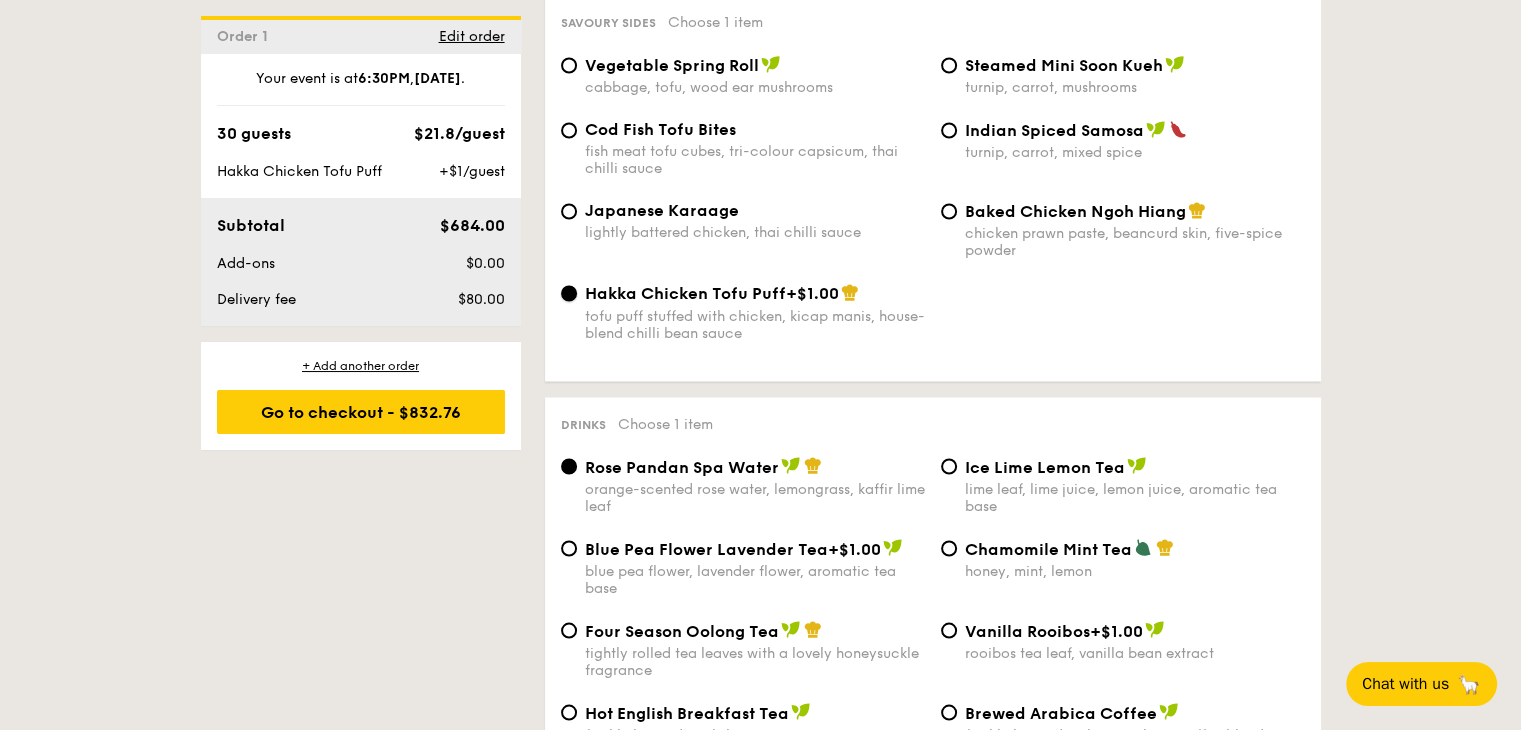 click on "Hakka Chicken Tofu Puff
+$1.00
tofu puff stuffed with chicken, kicap manis, house-blend chilli bean sauce" at bounding box center (569, 293) 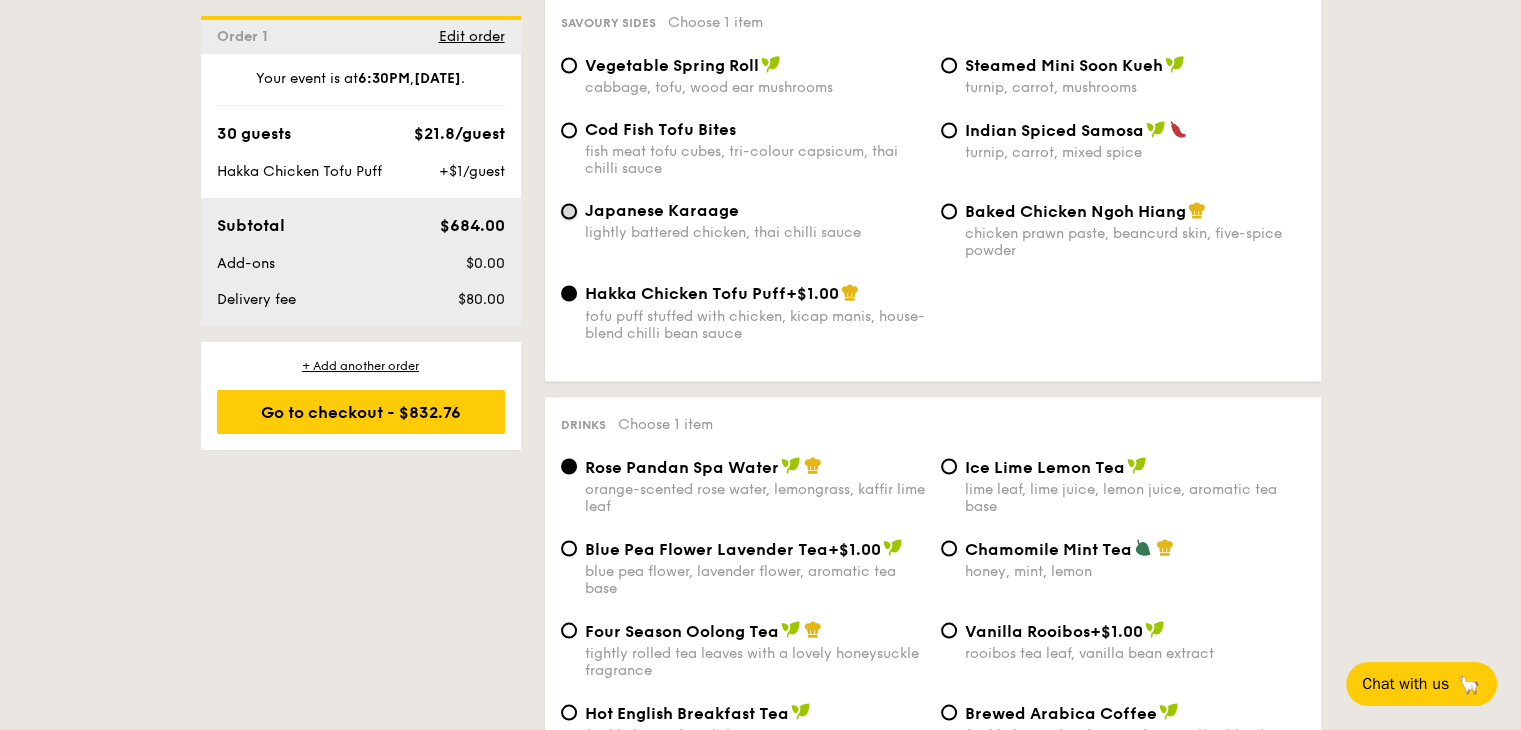 click on "Japanese Karaage lightly battered chicken, thai chilli sauce" at bounding box center [569, 211] 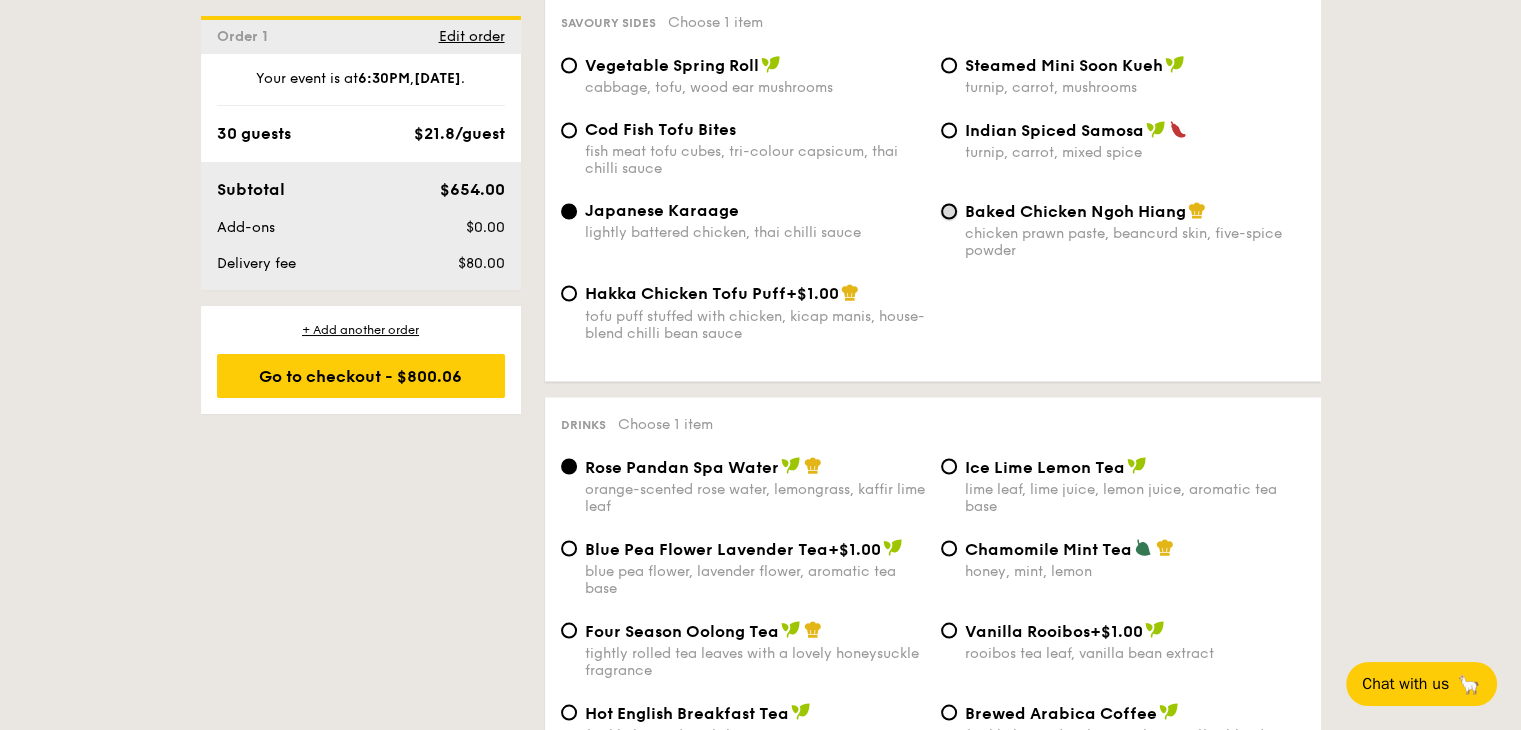 click on "Baked Chicken Ngoh Hiang chicken prawn paste, beancurd skin, five-spice powder" at bounding box center [949, 211] 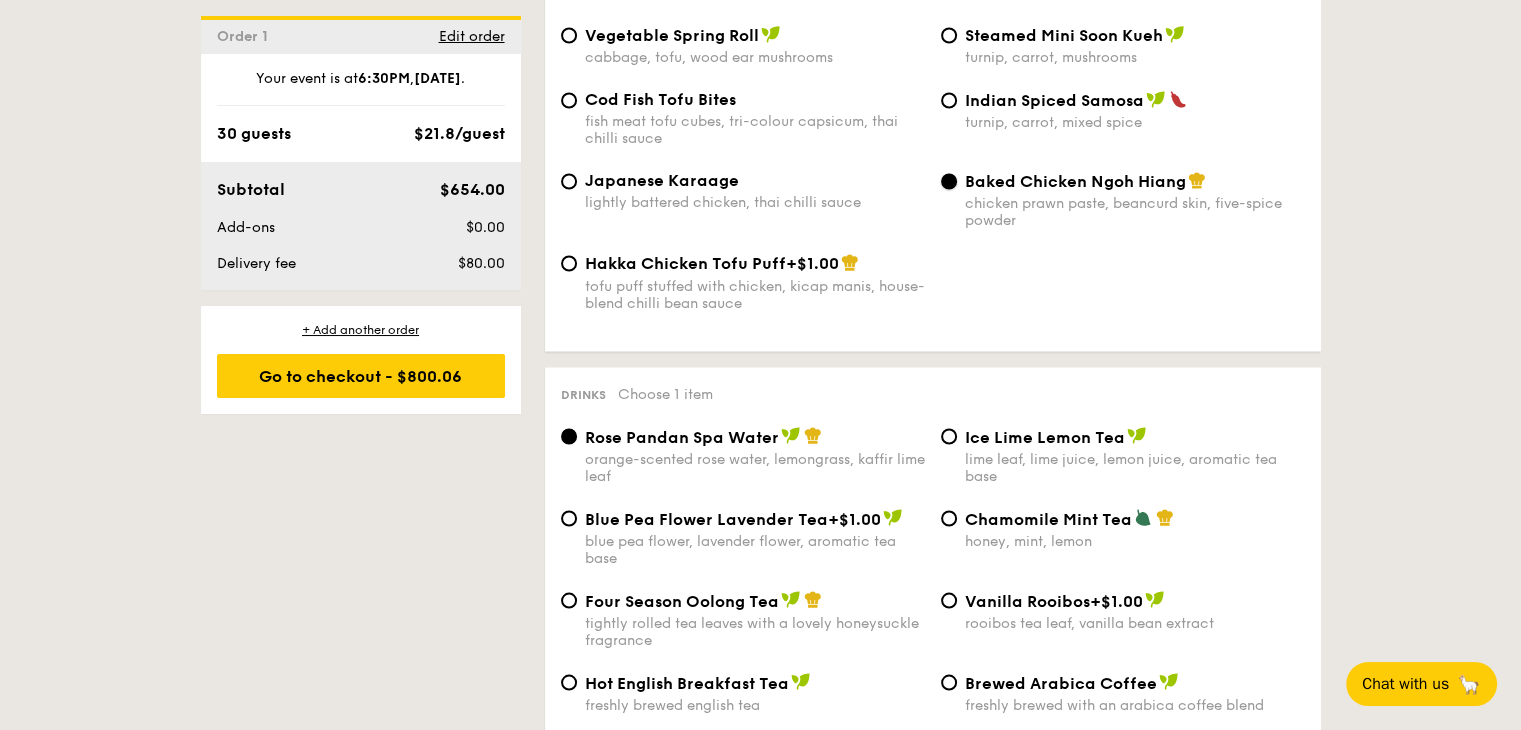 scroll, scrollTop: 3538, scrollLeft: 0, axis: vertical 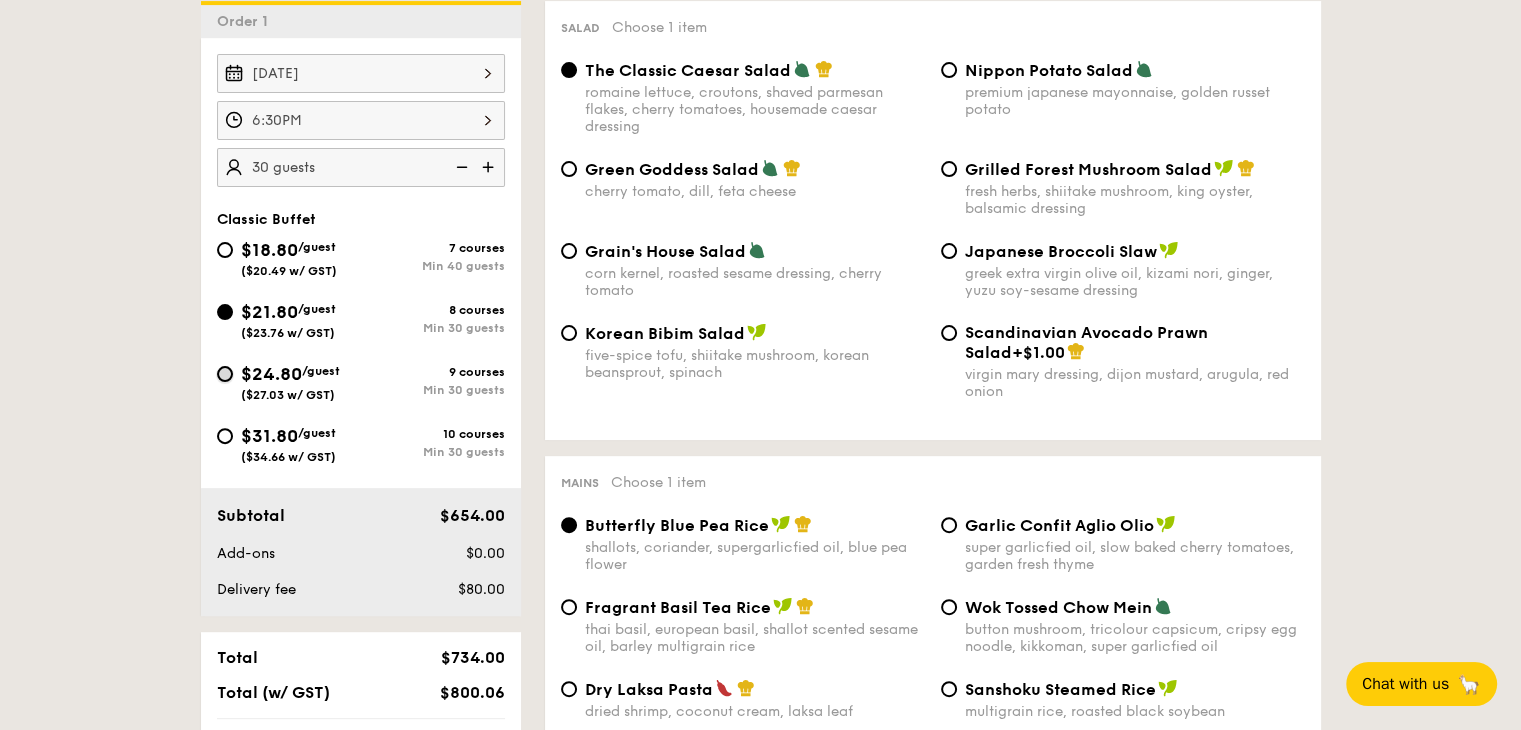 click on "$24.80
/guest
($27.03 w/ GST)
9 courses
Min 30 guests" at bounding box center (225, 374) 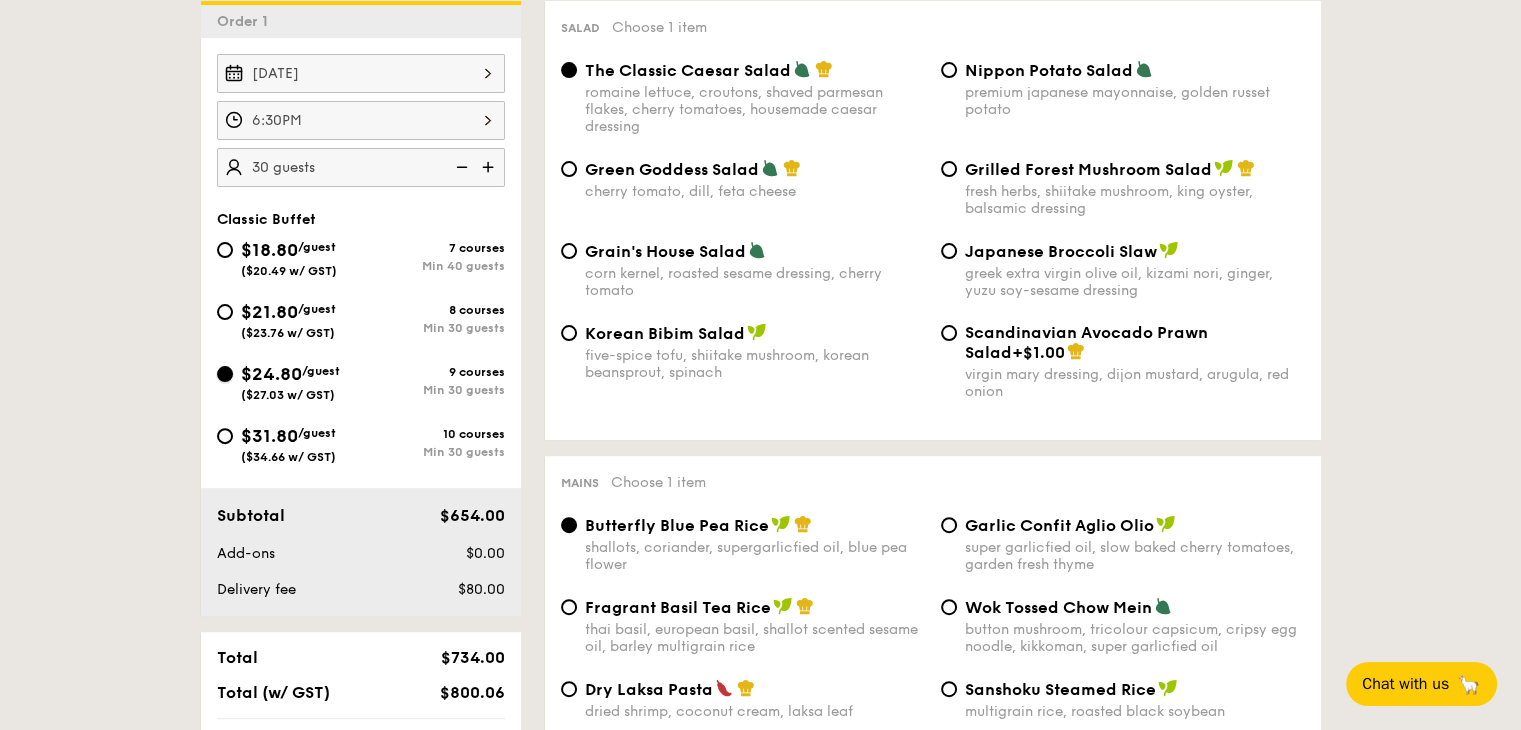 radio on "true" 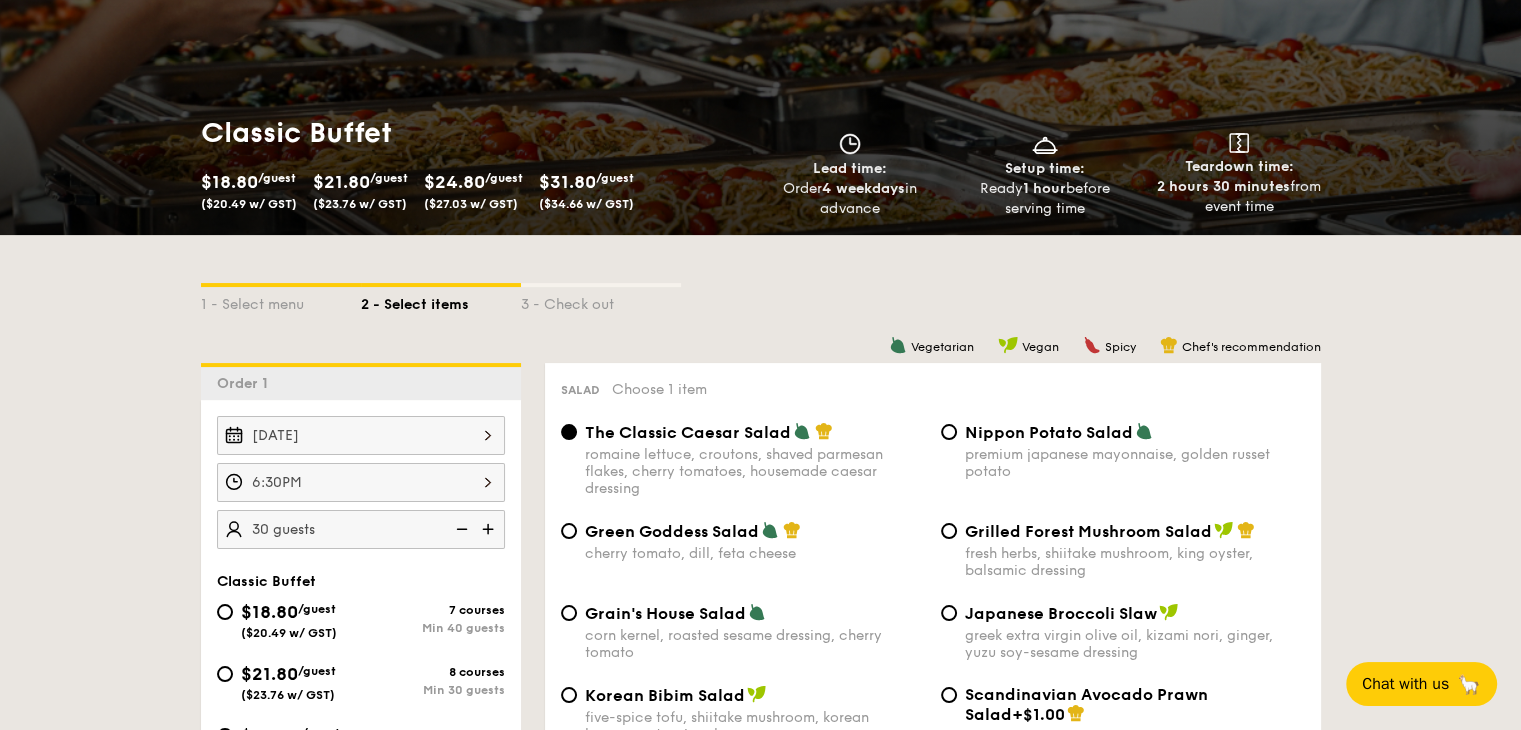 scroll, scrollTop: 340, scrollLeft: 0, axis: vertical 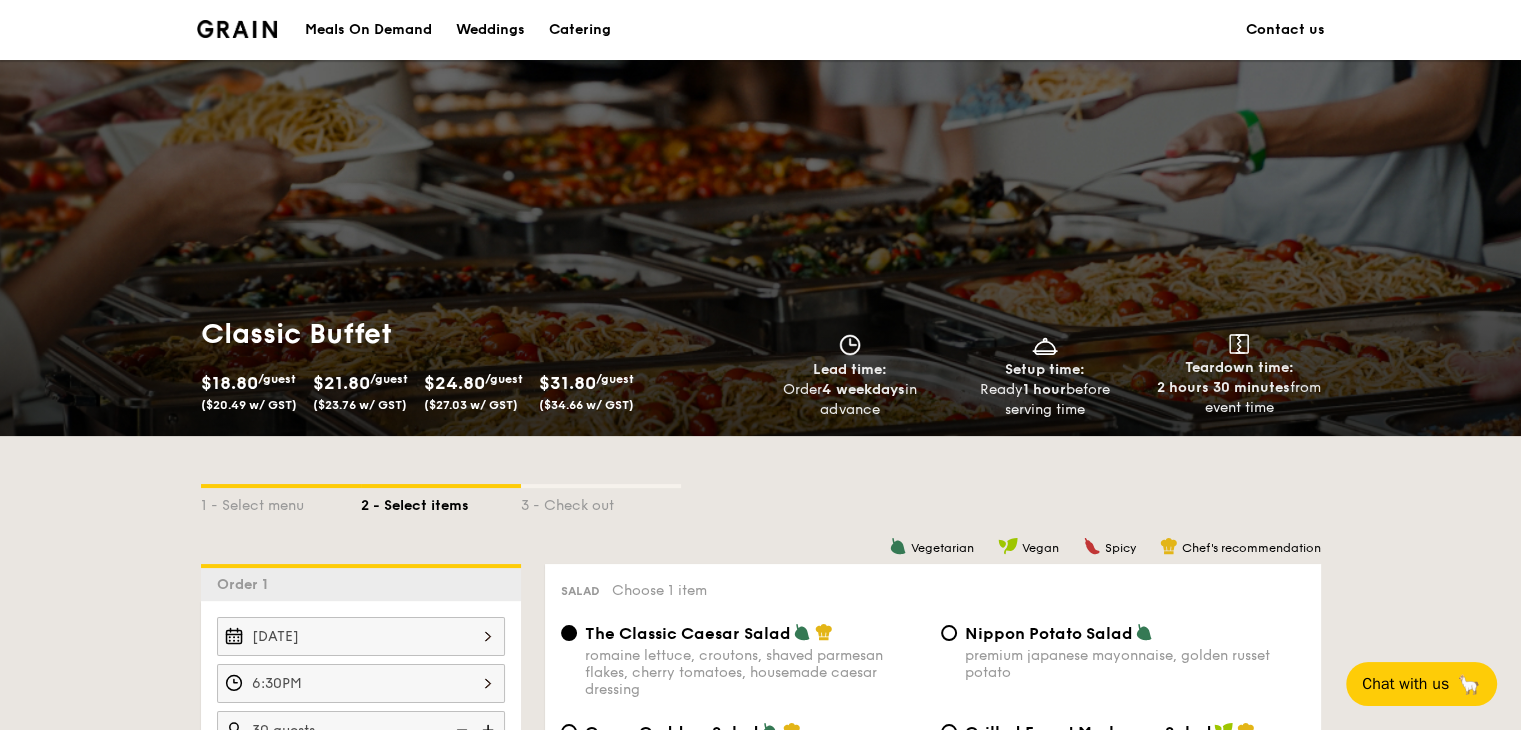 click on "Meals On Demand" at bounding box center (368, 30) 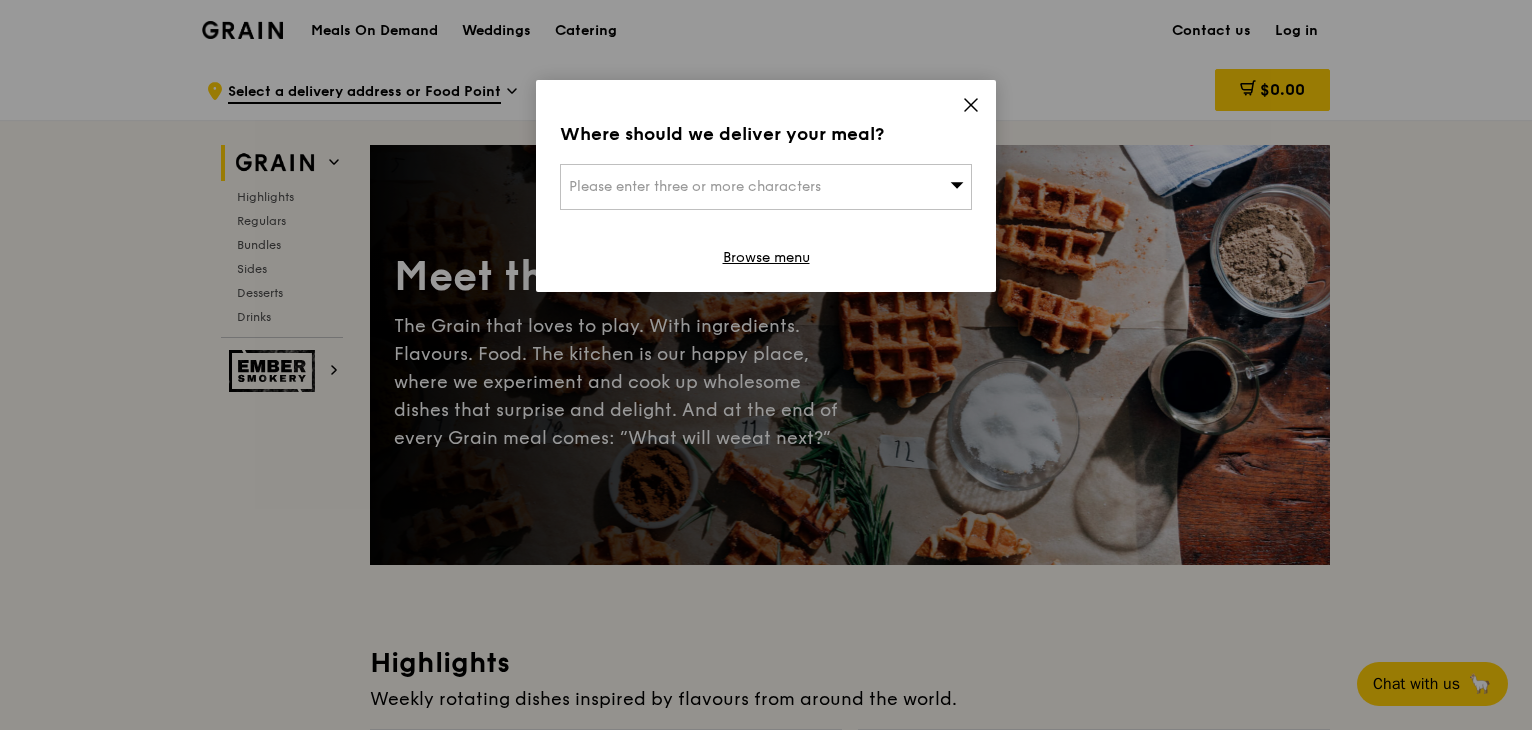 scroll, scrollTop: 0, scrollLeft: 0, axis: both 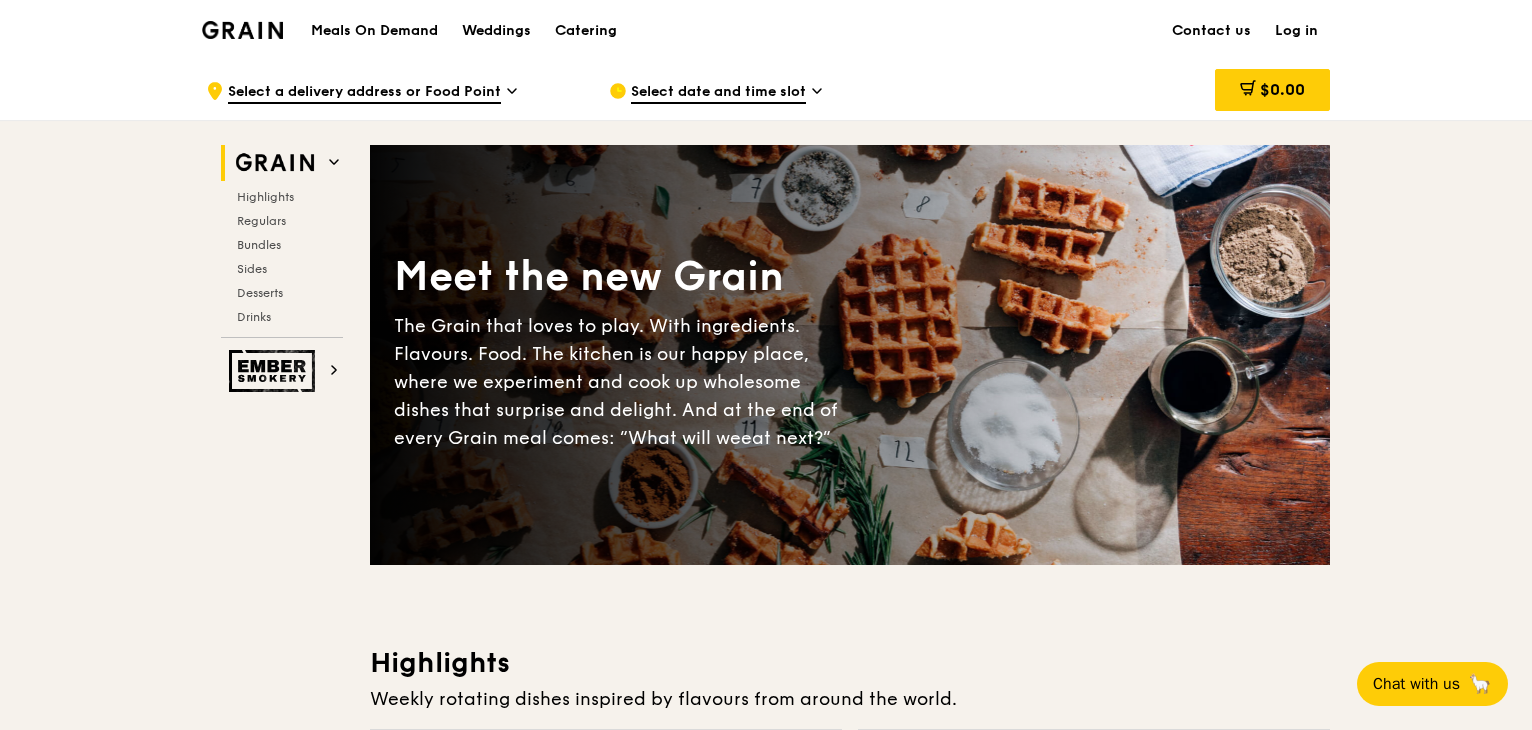 click at bounding box center (242, 30) 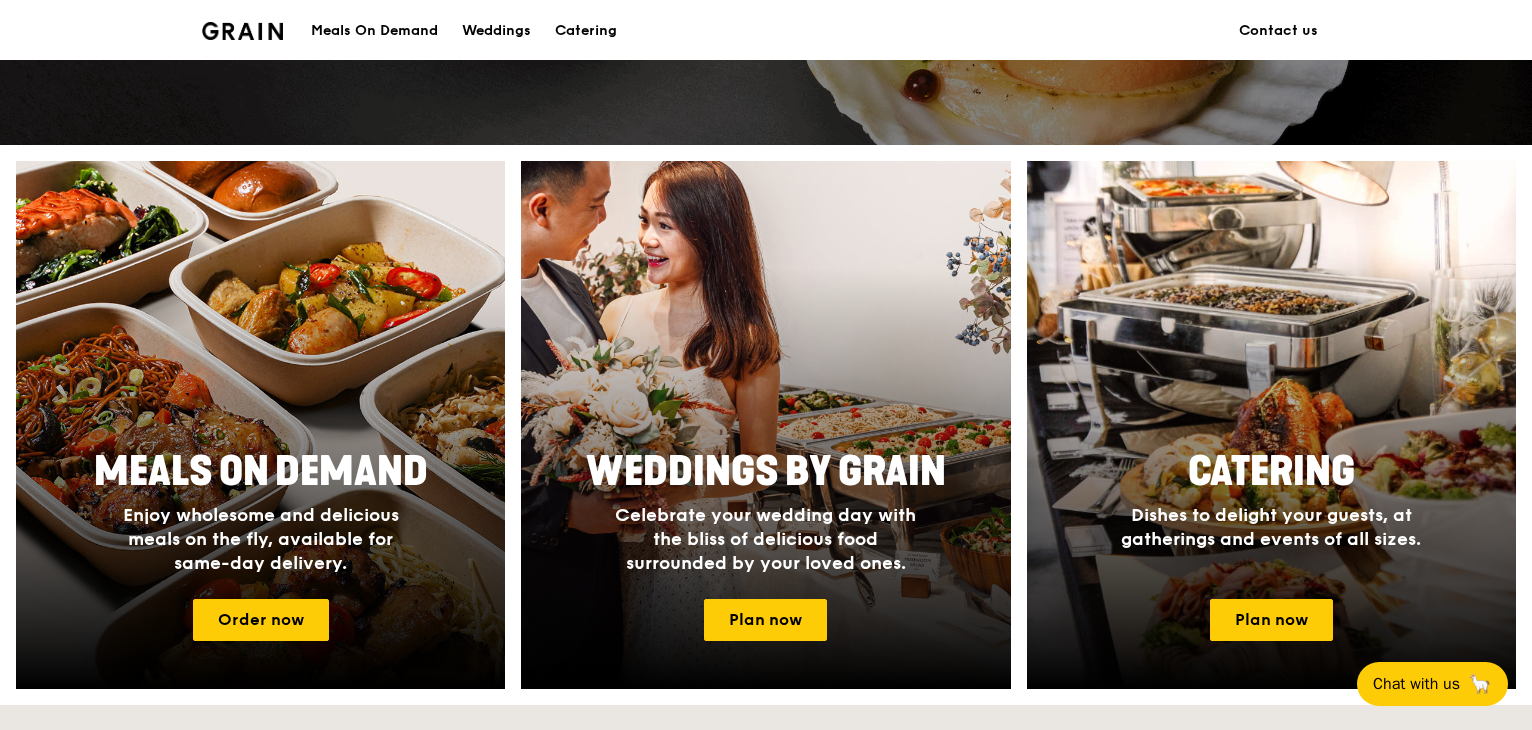 scroll, scrollTop: 681, scrollLeft: 0, axis: vertical 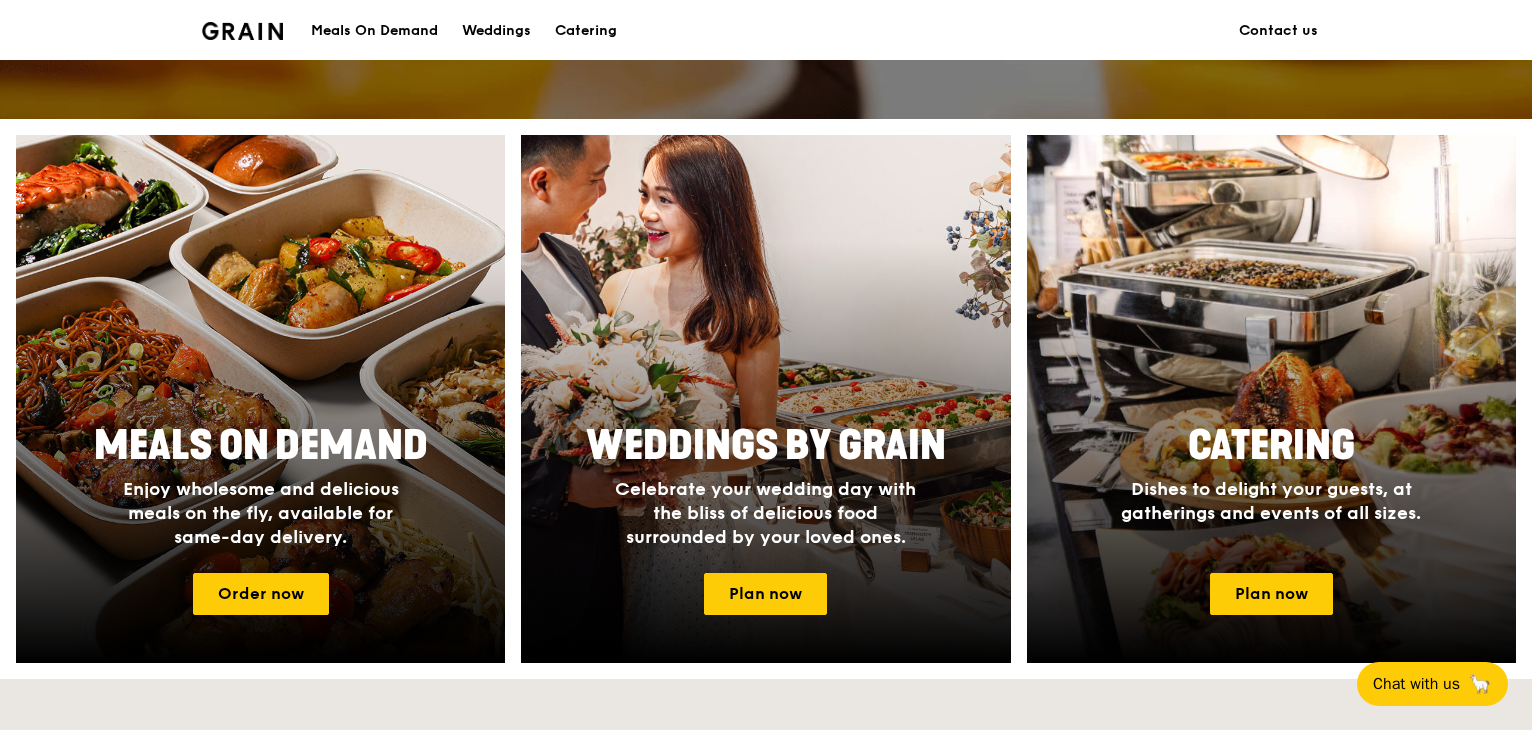 drag, startPoint x: 1531, startPoint y: 246, endPoint x: 1532, endPoint y: 293, distance: 47.010635 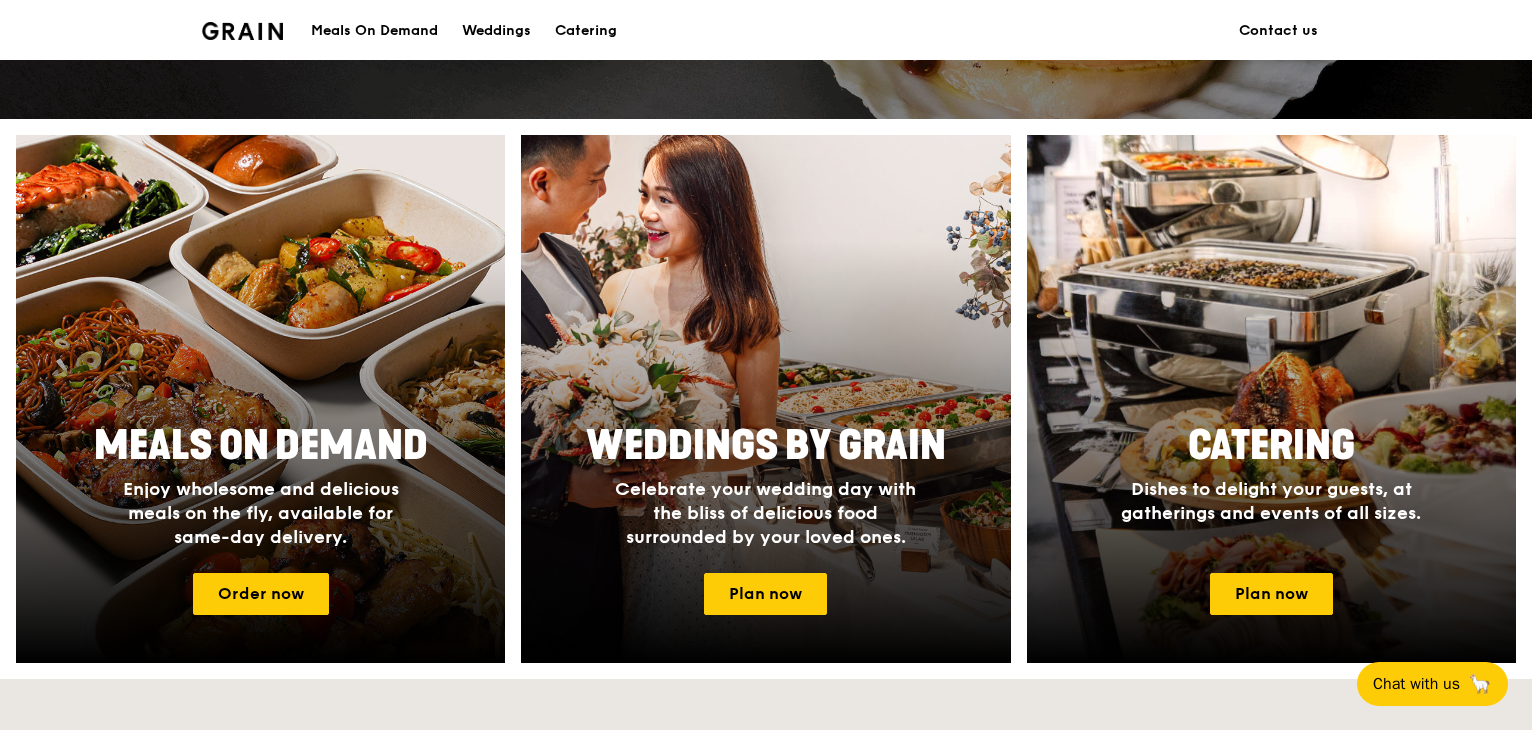 click on "Grain logo
Meals On Demand
Weddings
Catering
Contact us
Deliciously good for you Meaningful food experiences for any occasion.
Browse menus
Deliciously good for you Meaningful food experiences for any occasion.
Browse menus
Meals On Demand Enjoy wholesome and delicious meals on the fly, available for same-day delivery.
Order now
Weddings by Grain Celebrate your wedding day with the bliss of delicious food surrounded by your loved ones.
Plan now
Catering Dishes to delight your guests, at gatherings and events of all sizes.
Plan now
We feel the love
“Ordering was simple, the food classy, healthy yet delicious. Set up was on time, sales representatives were reliable and flexible. Even the cutlery looked great!”
🦙" at bounding box center (766, 636) 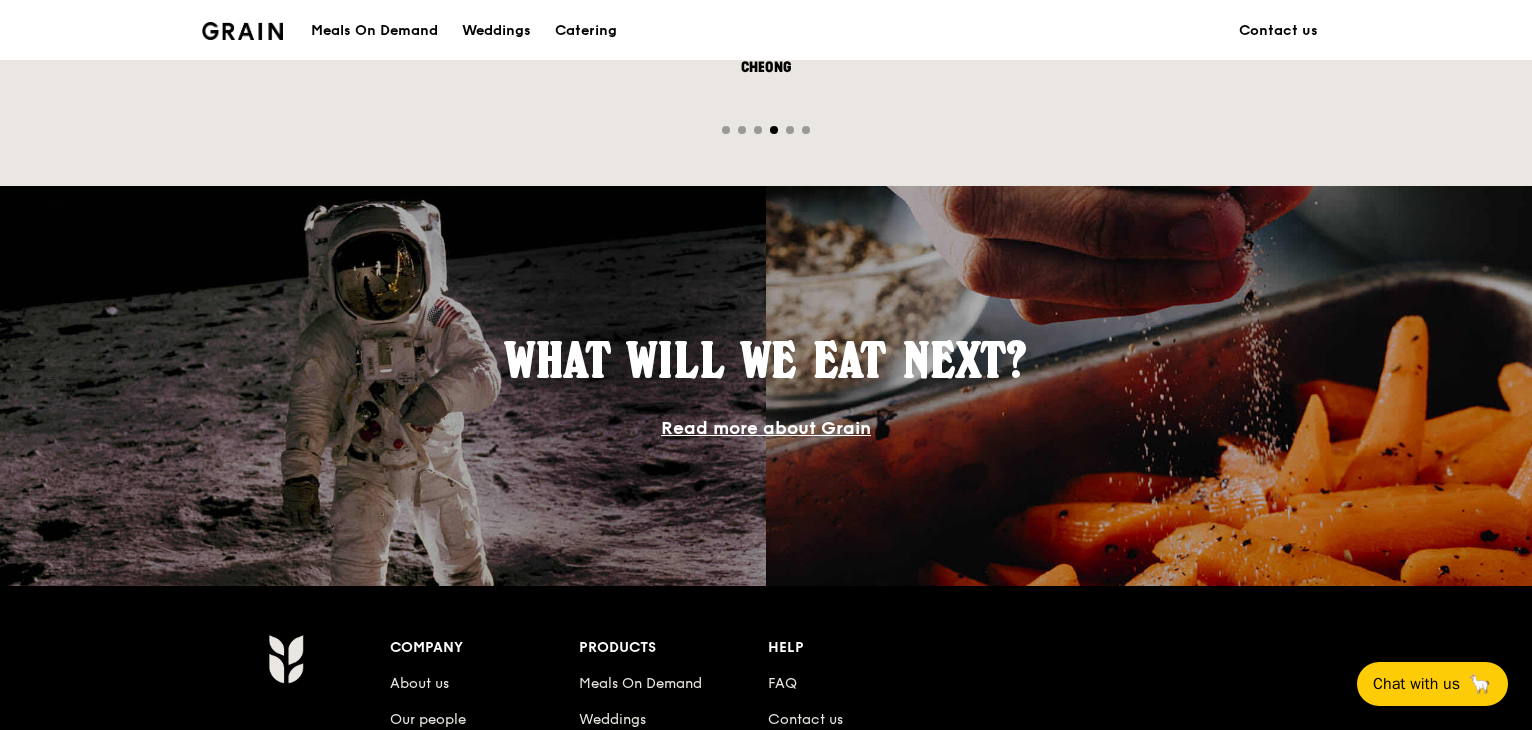 scroll, scrollTop: 1706, scrollLeft: 0, axis: vertical 